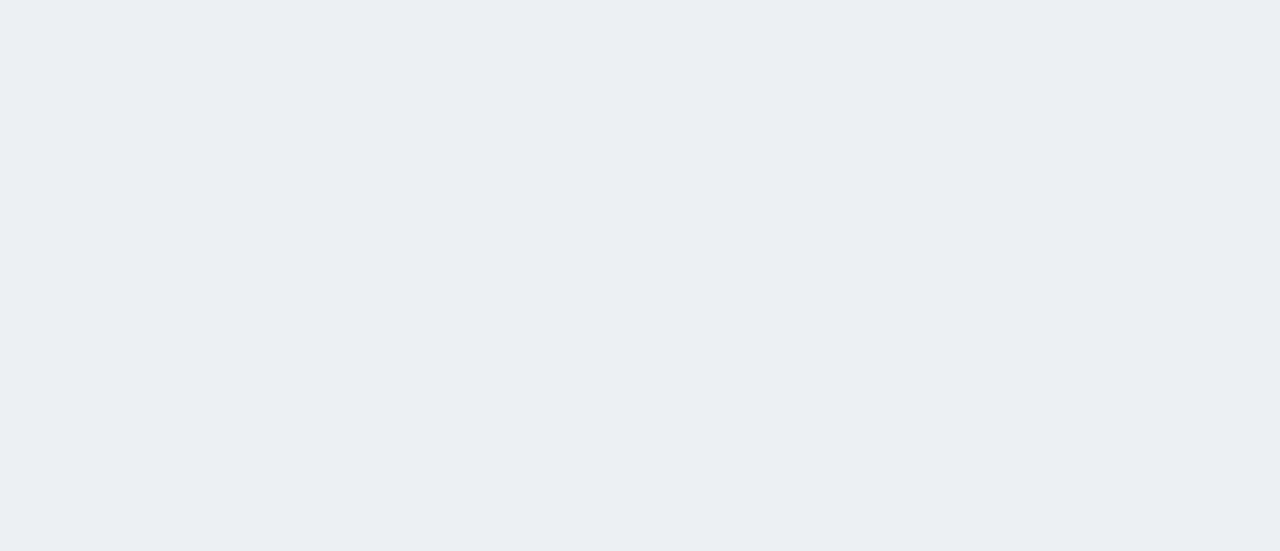 scroll, scrollTop: 0, scrollLeft: 0, axis: both 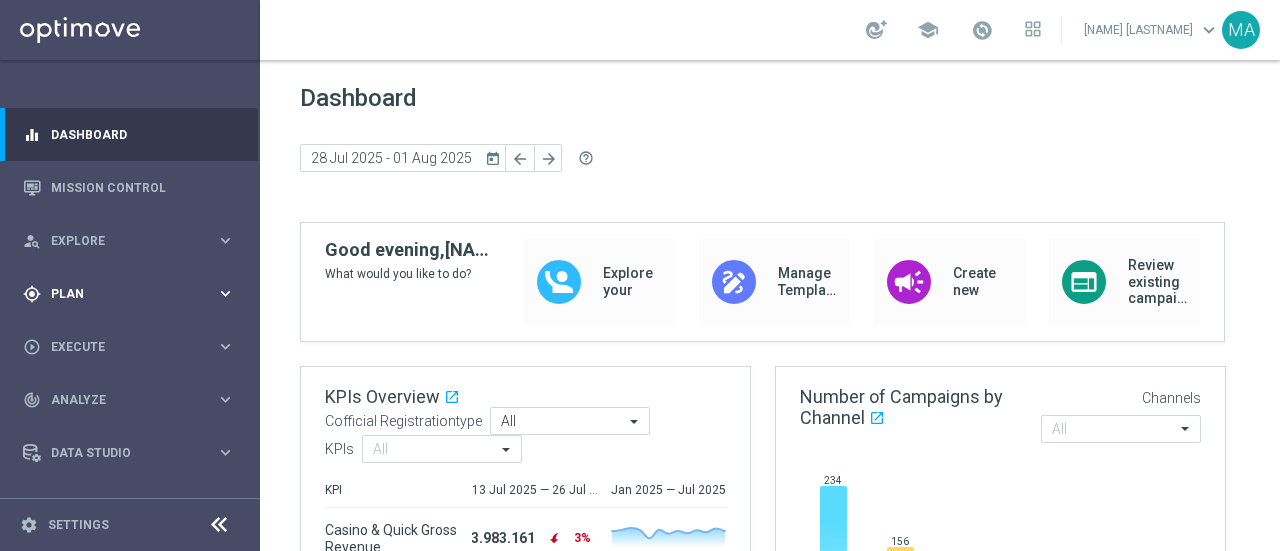 click on "gps_fixed
Plan
keyboard_arrow_right" at bounding box center (129, 293) 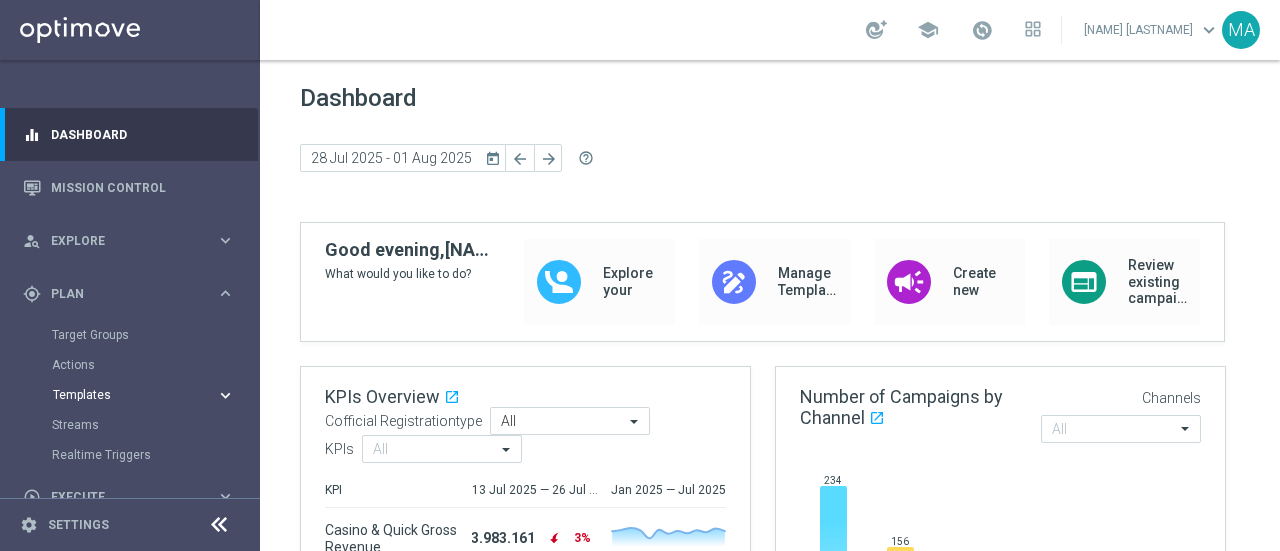click on "Templates" at bounding box center [124, 395] 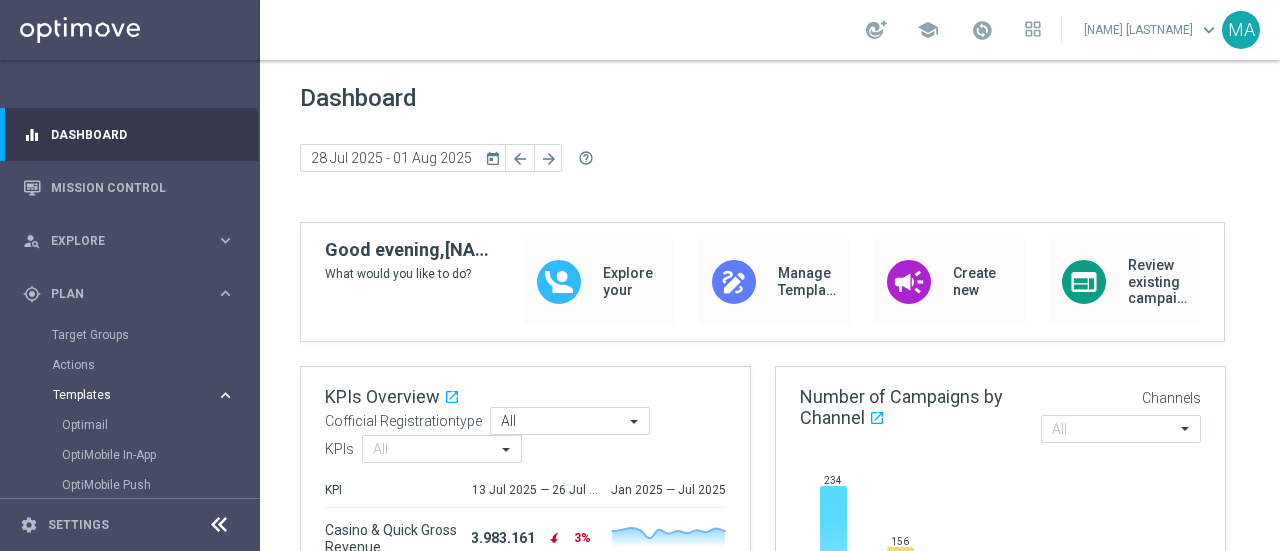 scroll, scrollTop: 100, scrollLeft: 0, axis: vertical 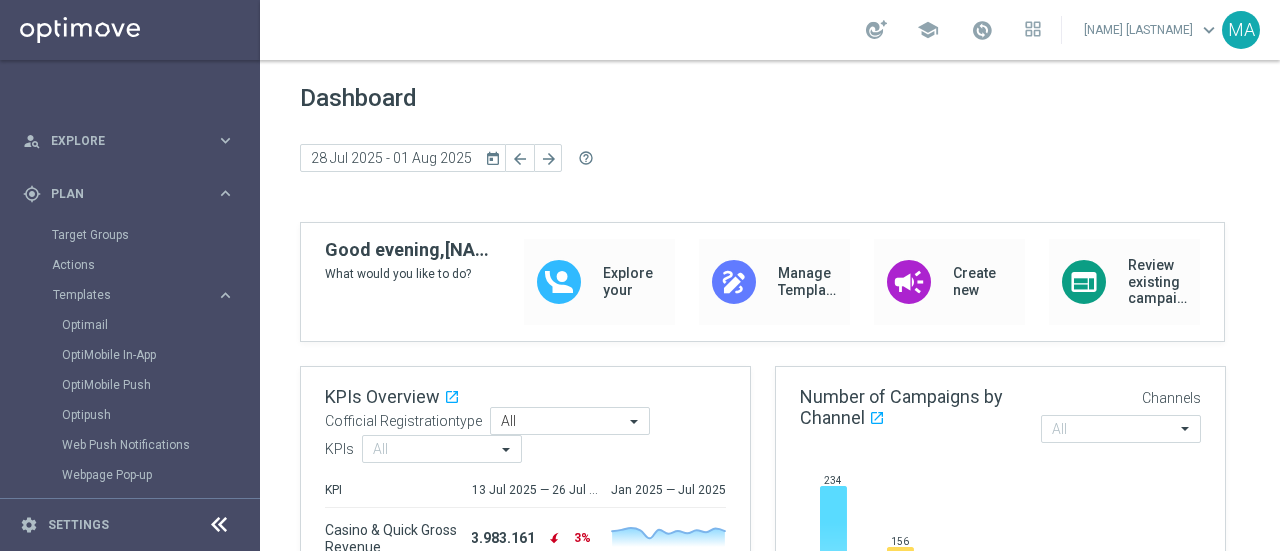 click on "Optimail" at bounding box center [160, 325] 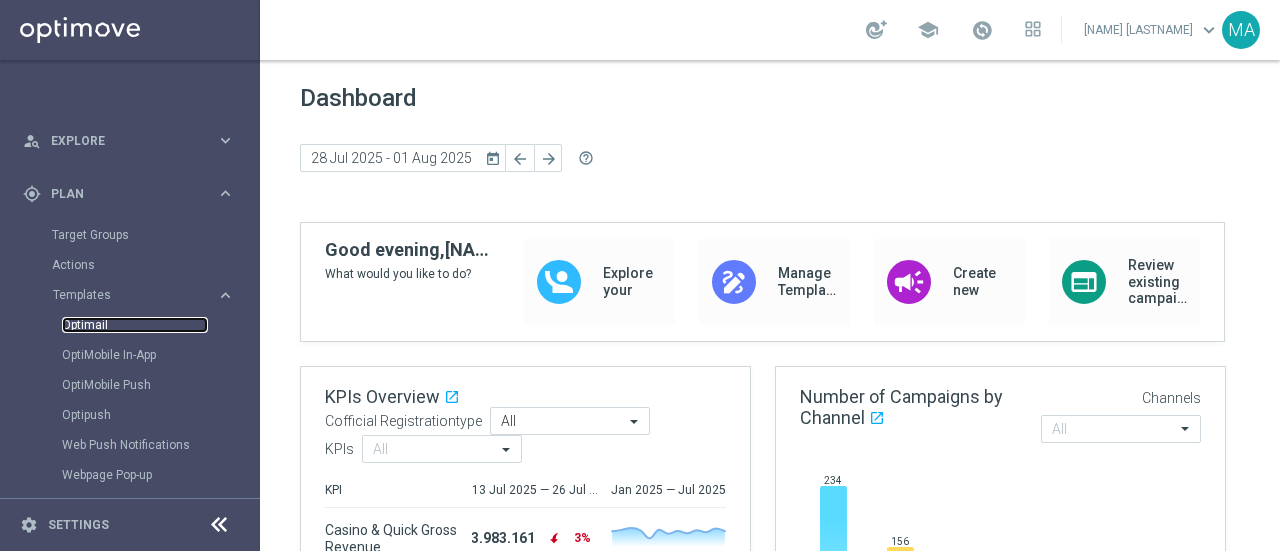 click on "Optimail" at bounding box center [135, 325] 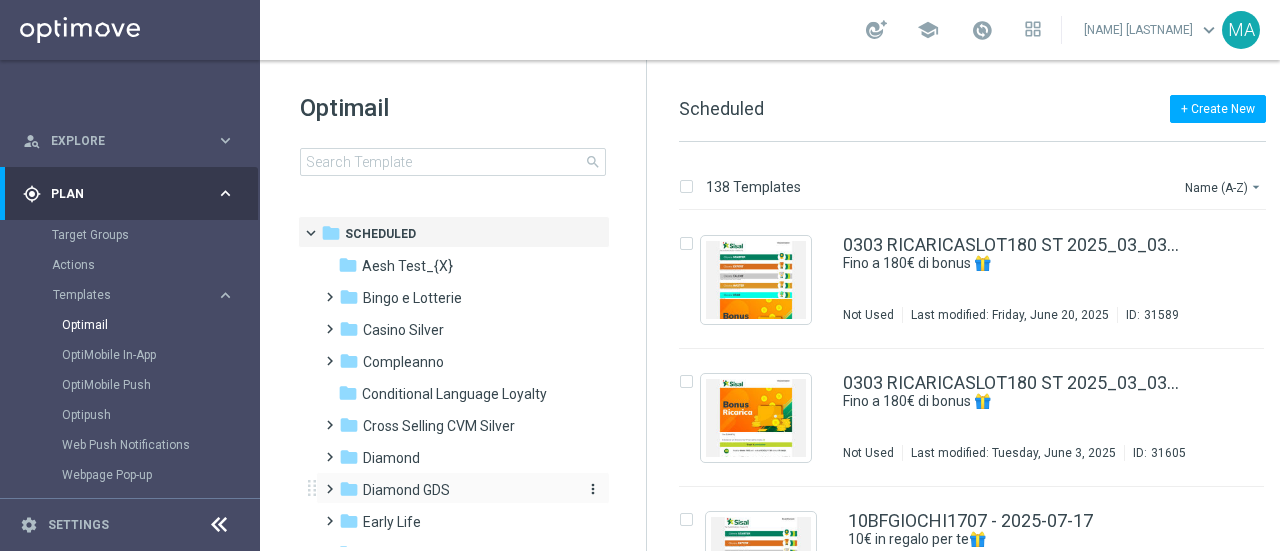 click on "Diamond GDS" at bounding box center [406, 490] 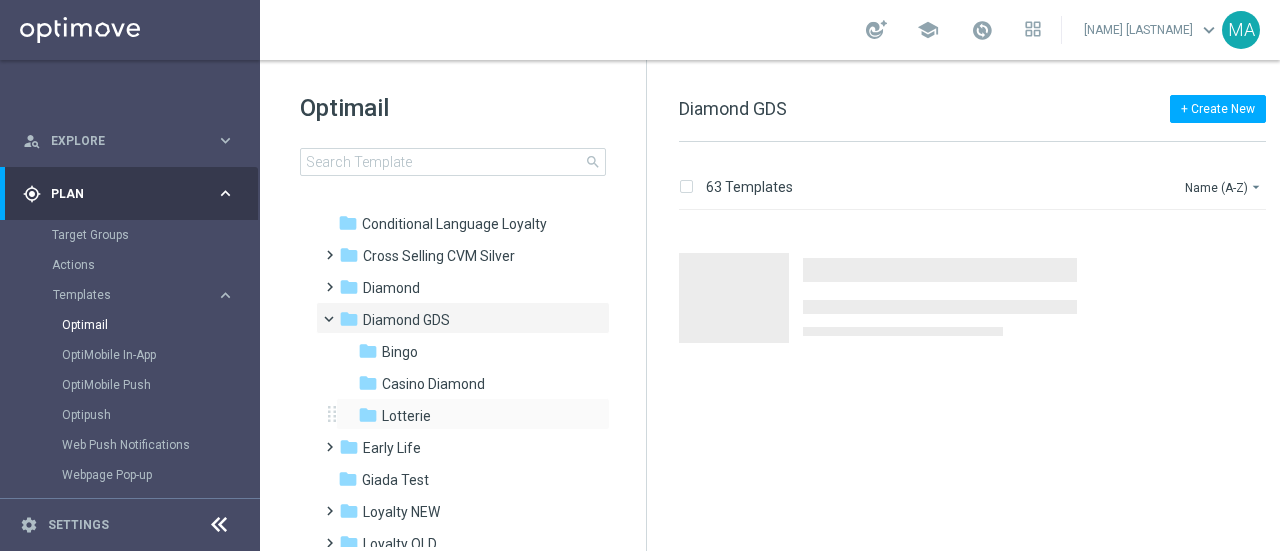 scroll, scrollTop: 200, scrollLeft: 0, axis: vertical 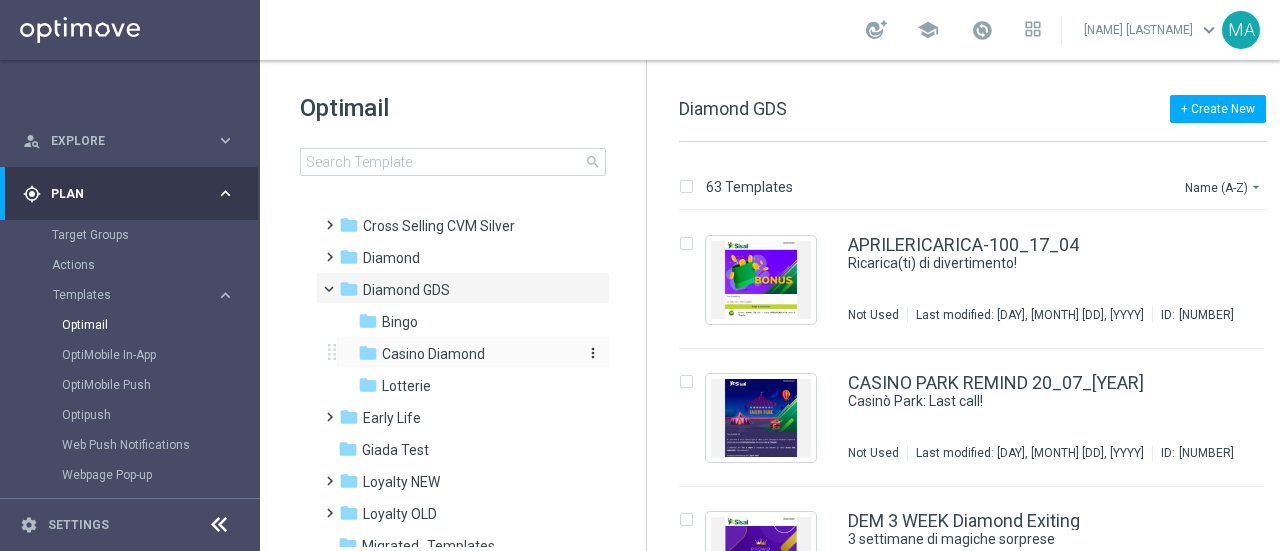 click on "Casino Diamond" at bounding box center [433, 354] 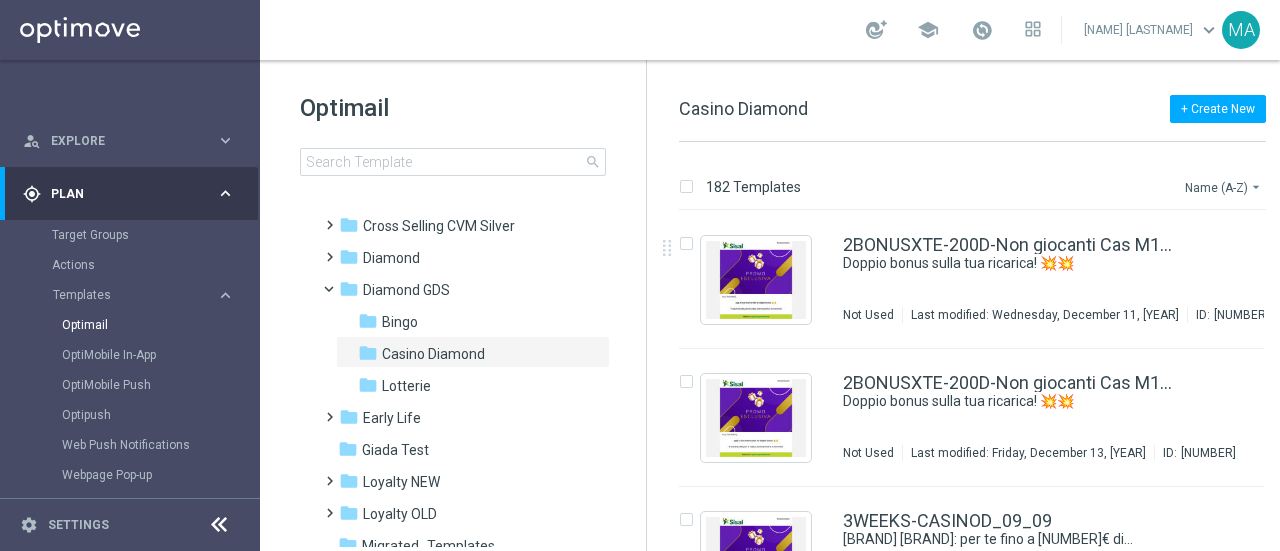 click on "Name (A-Z)
arrow_drop_down" 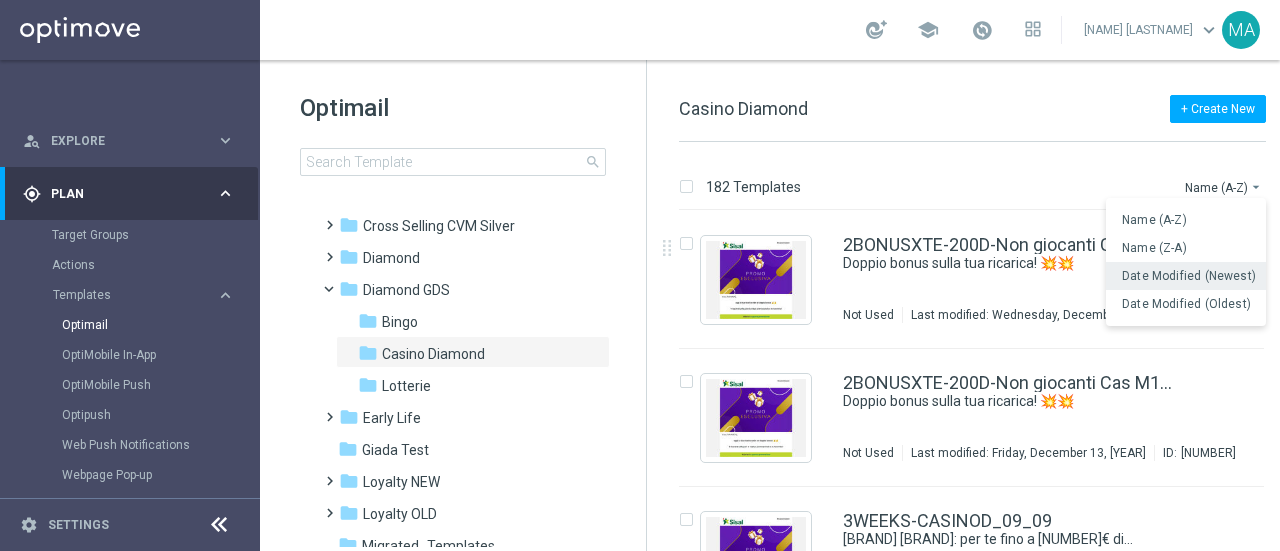 click on "Date Modified (Newest)" at bounding box center [1189, 276] 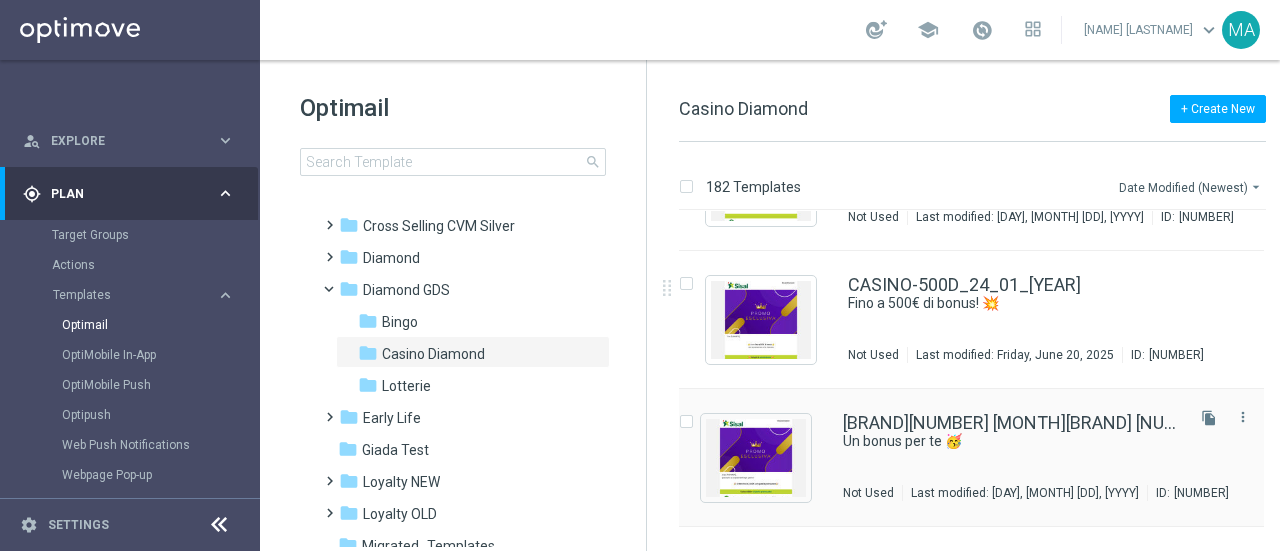 scroll, scrollTop: 900, scrollLeft: 0, axis: vertical 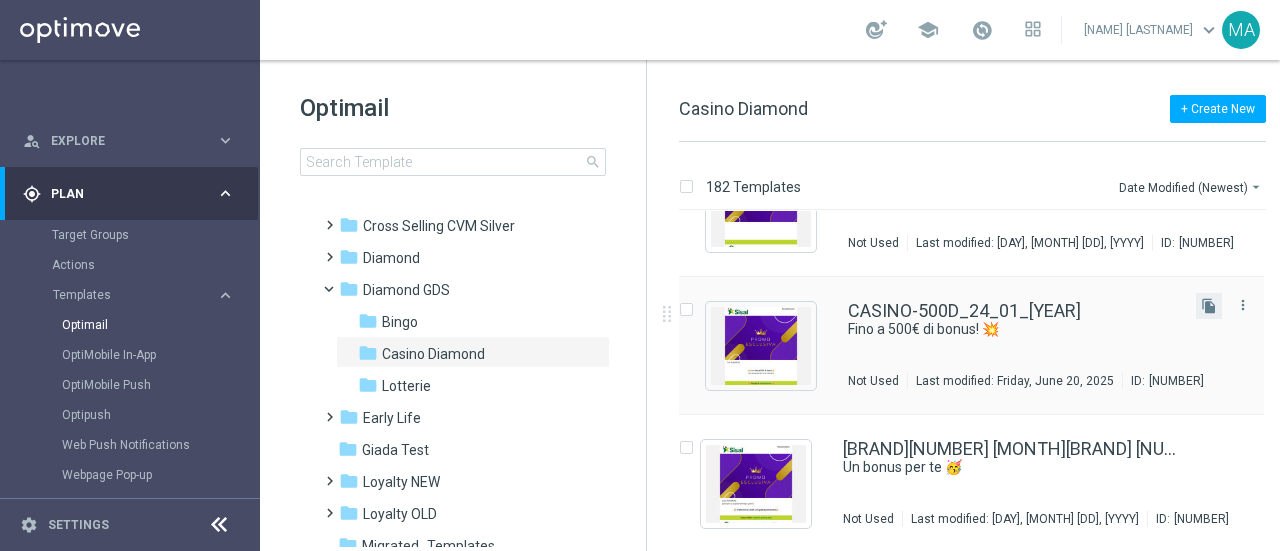click on "file_copy" at bounding box center [1209, 306] 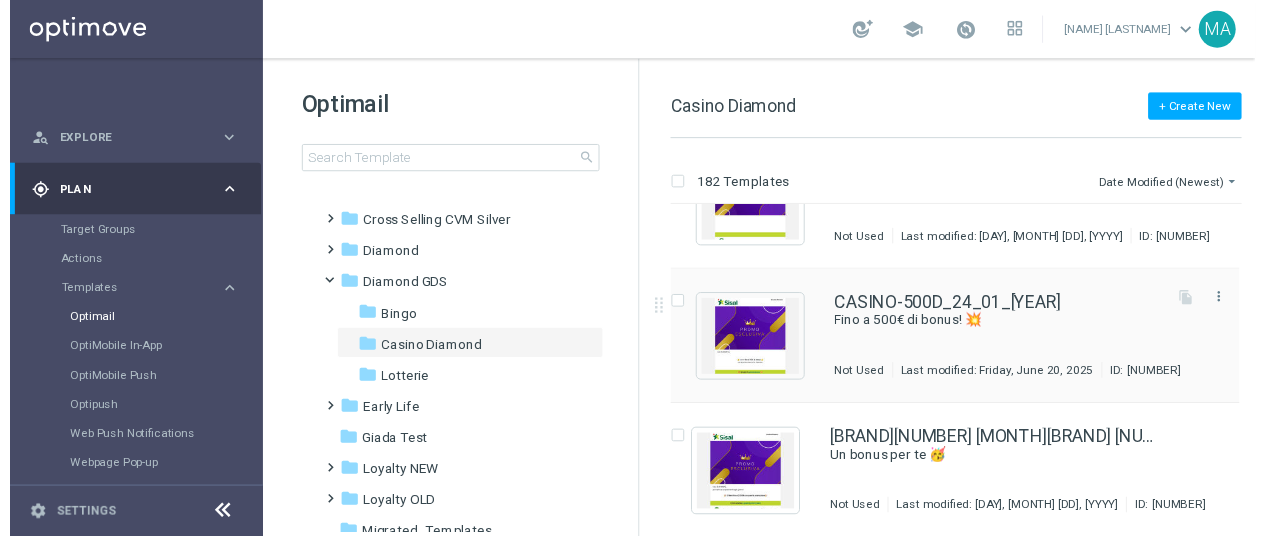 scroll, scrollTop: 0, scrollLeft: 0, axis: both 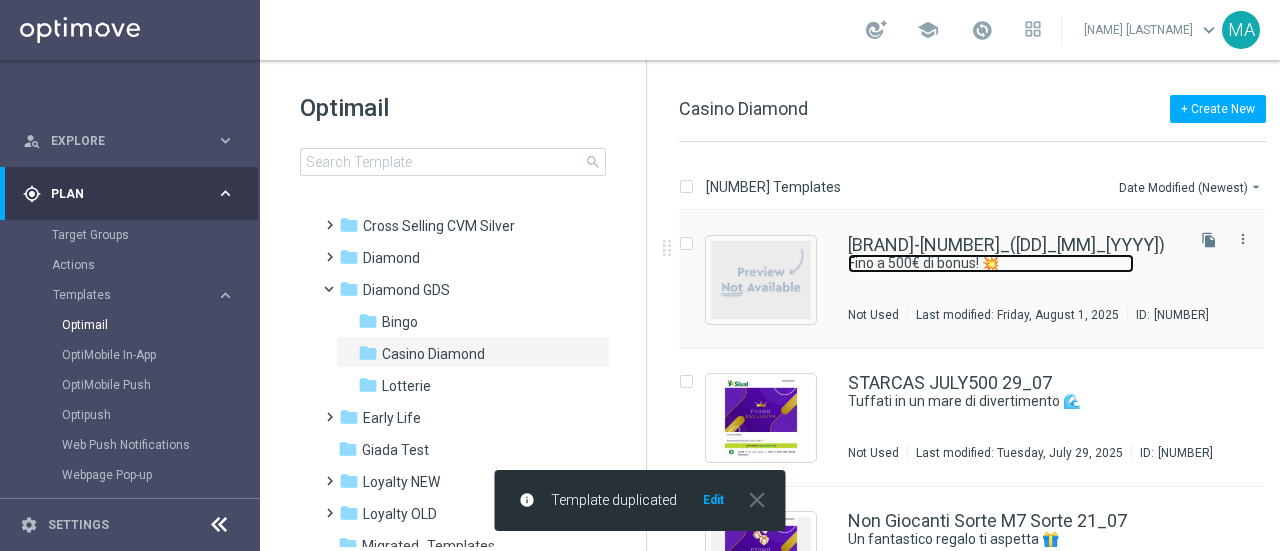 click on "Fino a 500€ di bonus! 💥" at bounding box center (991, 263) 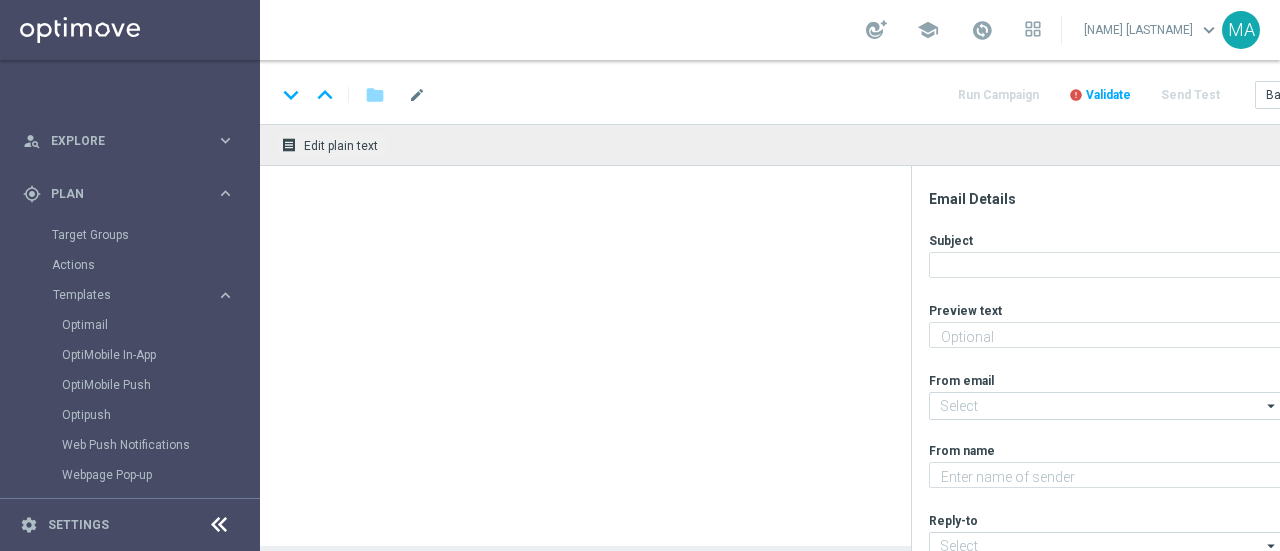 type on "Divertiti al Casinò. alle Slot e ai Quick Games!" 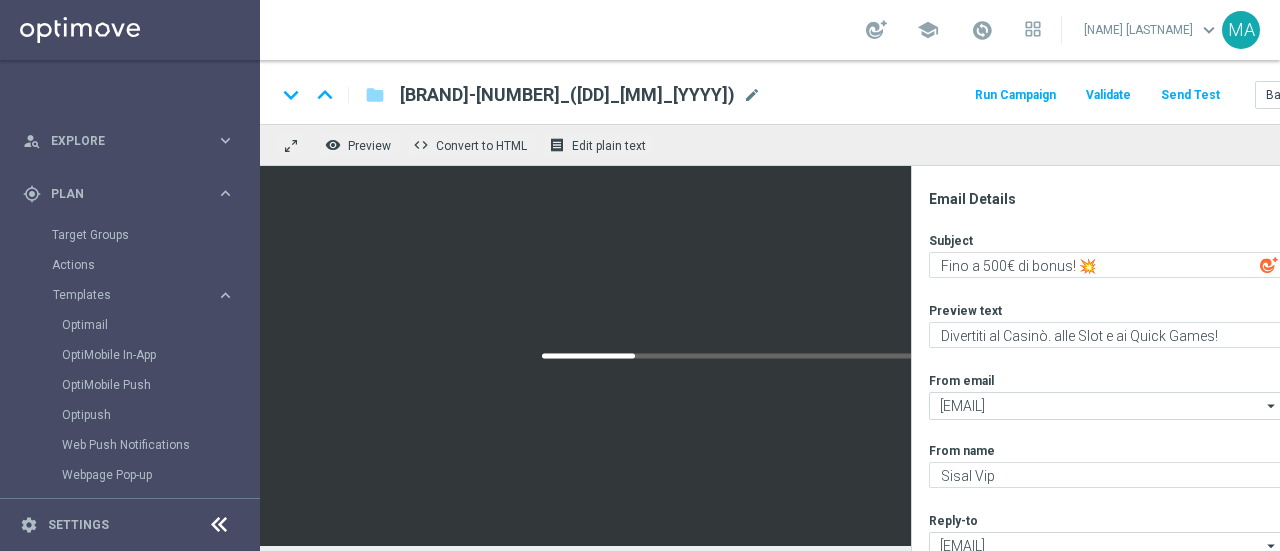 click at bounding box center (219, 525) 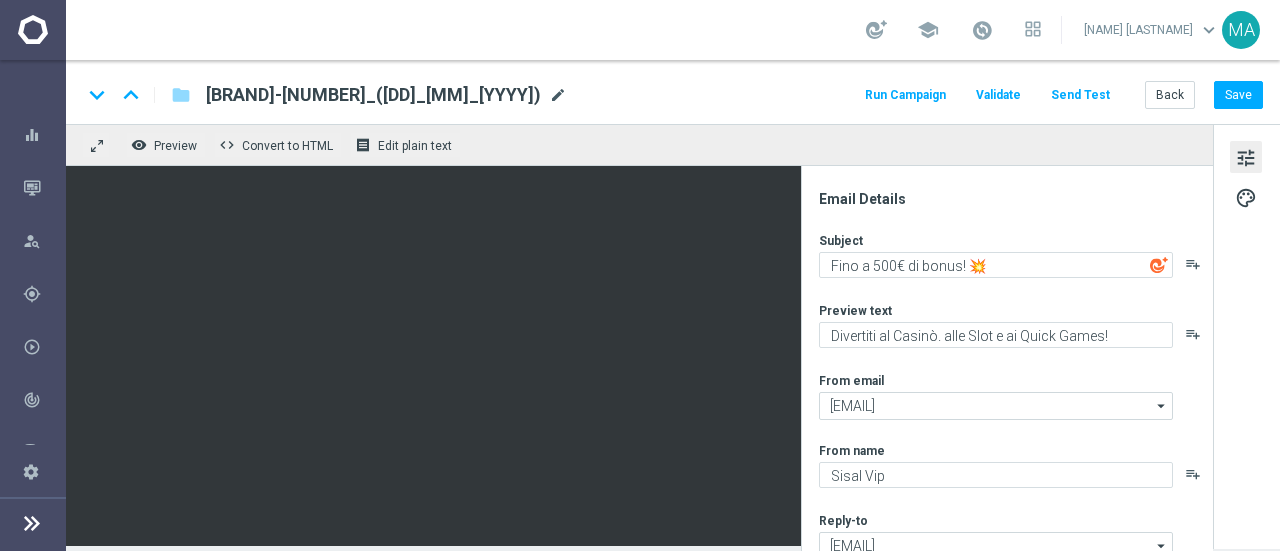 click on "mode_edit" 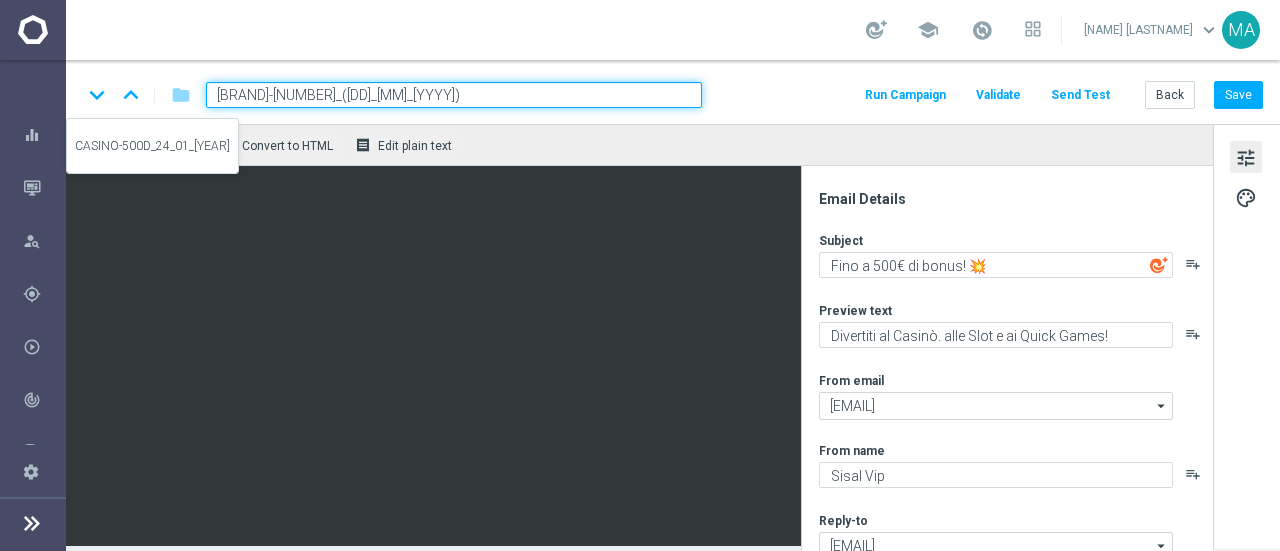 drag, startPoint x: 458, startPoint y: 95, endPoint x: 106, endPoint y: 82, distance: 352.24 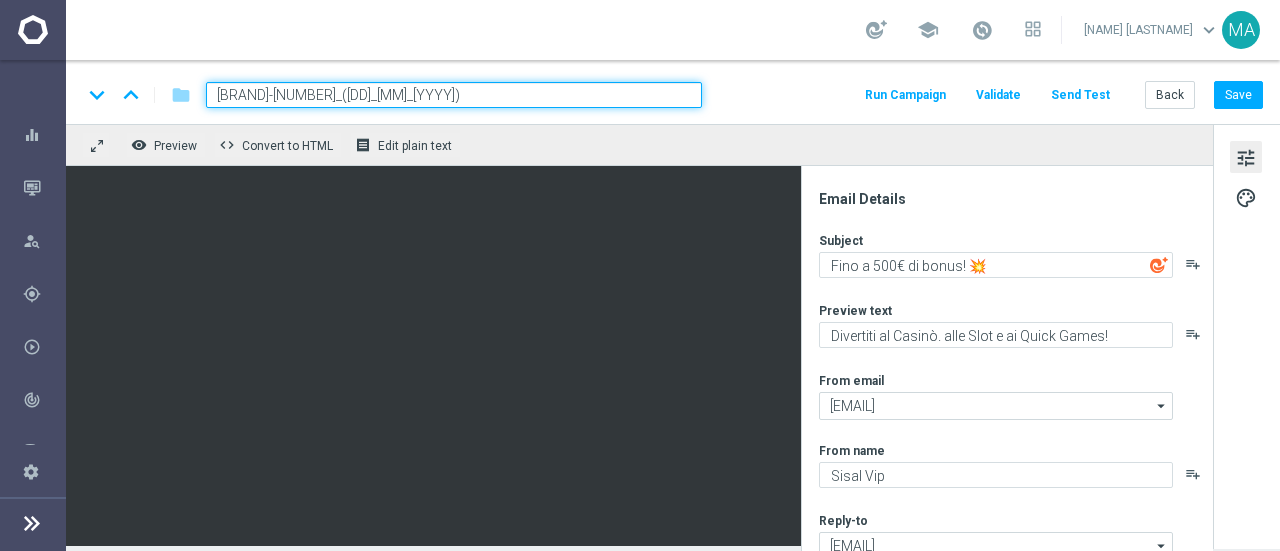 paste on "STARCAS AGO200" 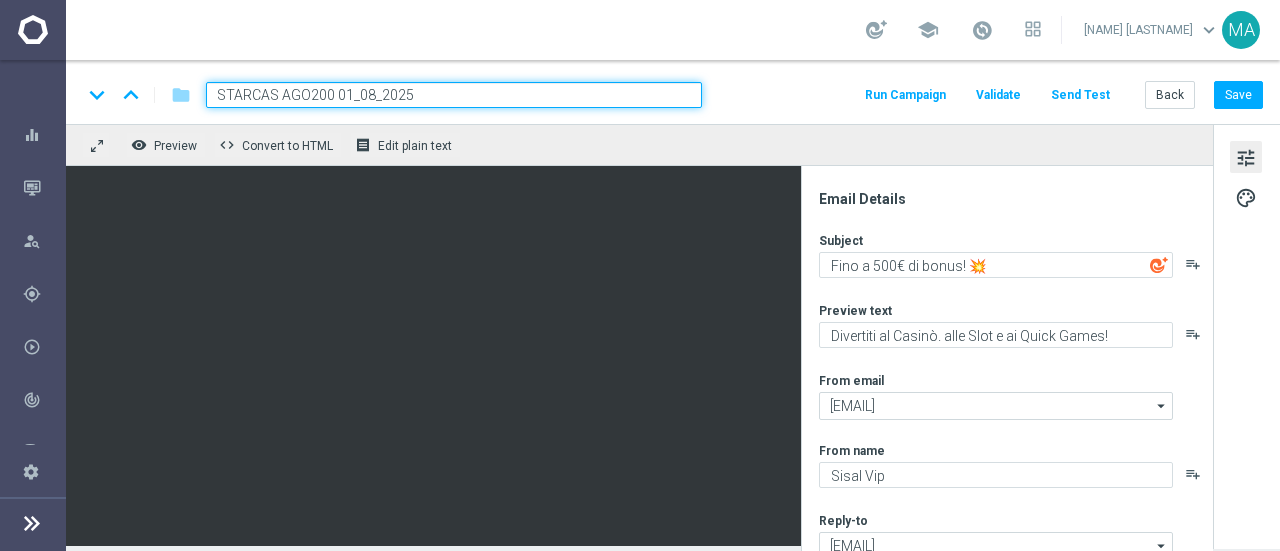 type on "STARCAS AGO200 01_08_2025" 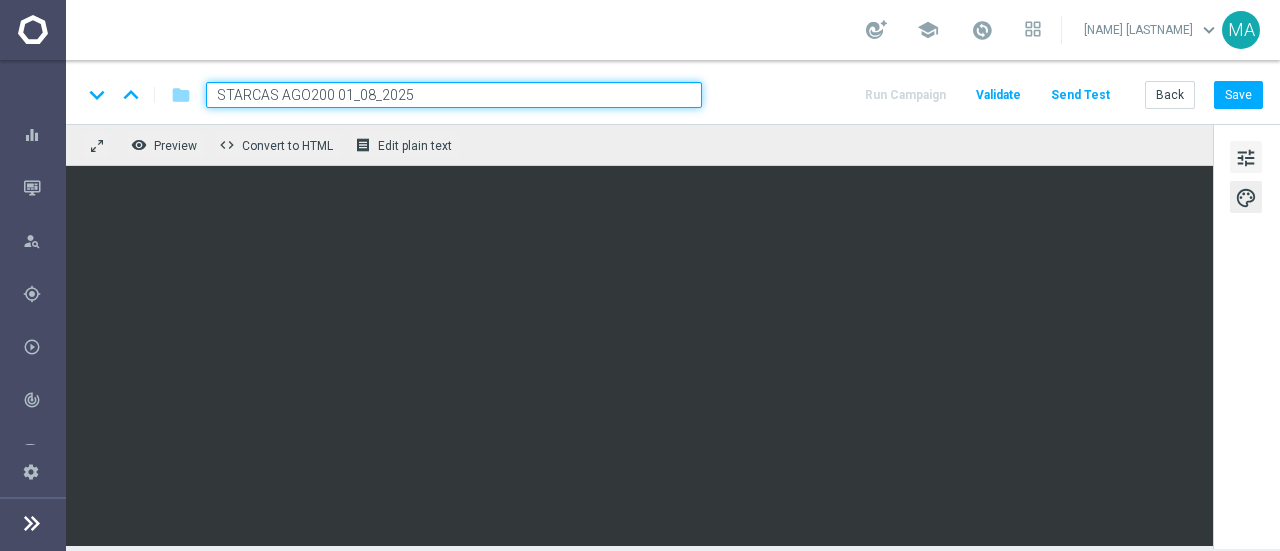 click on "tune" 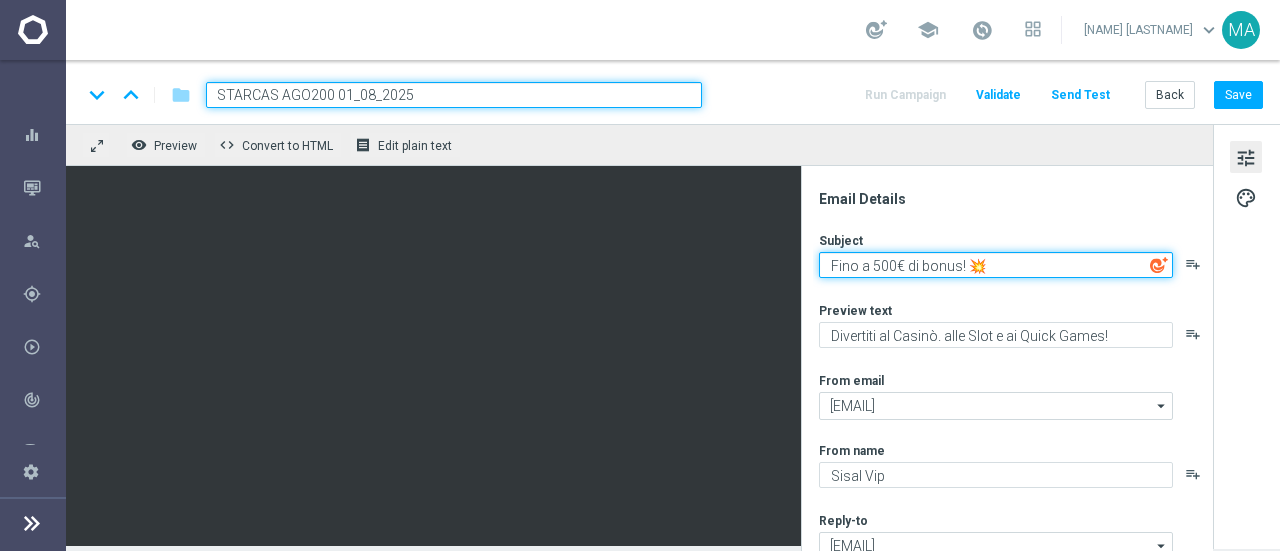 drag, startPoint x: 1003, startPoint y: 267, endPoint x: 798, endPoint y: 267, distance: 205 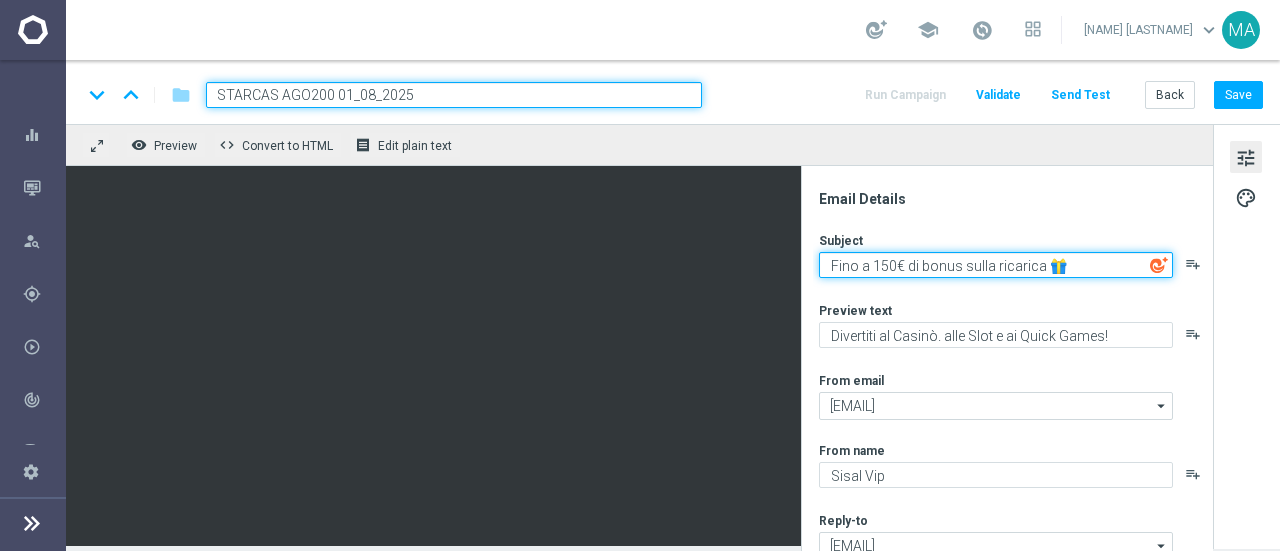 type on "Fino a 150€ di bonus sulla ricarica 🎁" 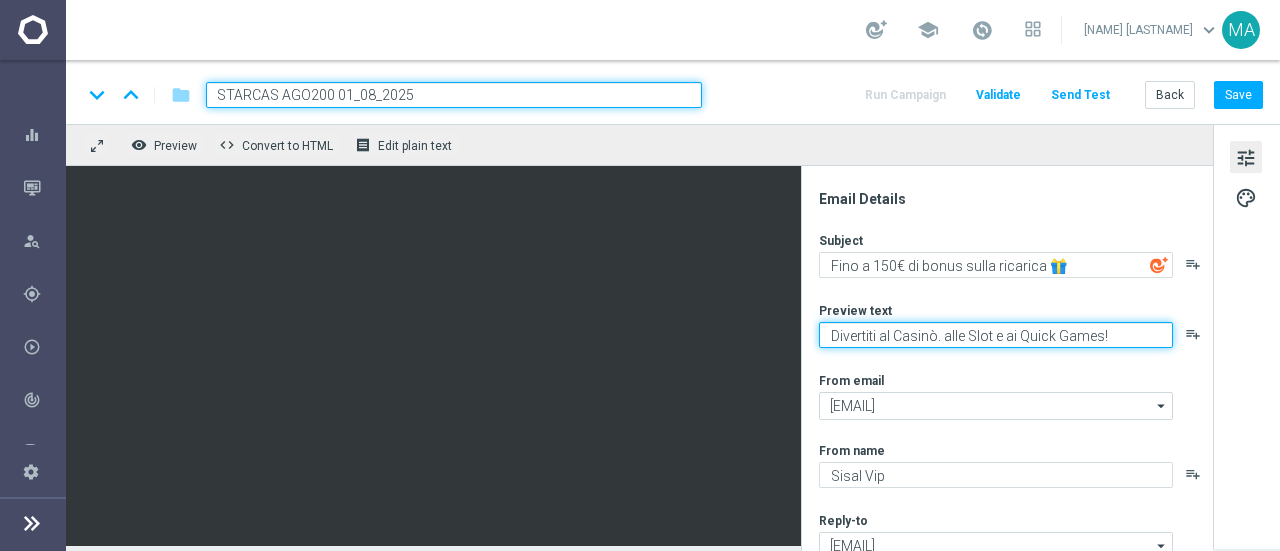 drag, startPoint x: 900, startPoint y: 336, endPoint x: 797, endPoint y: 334, distance: 103.01942 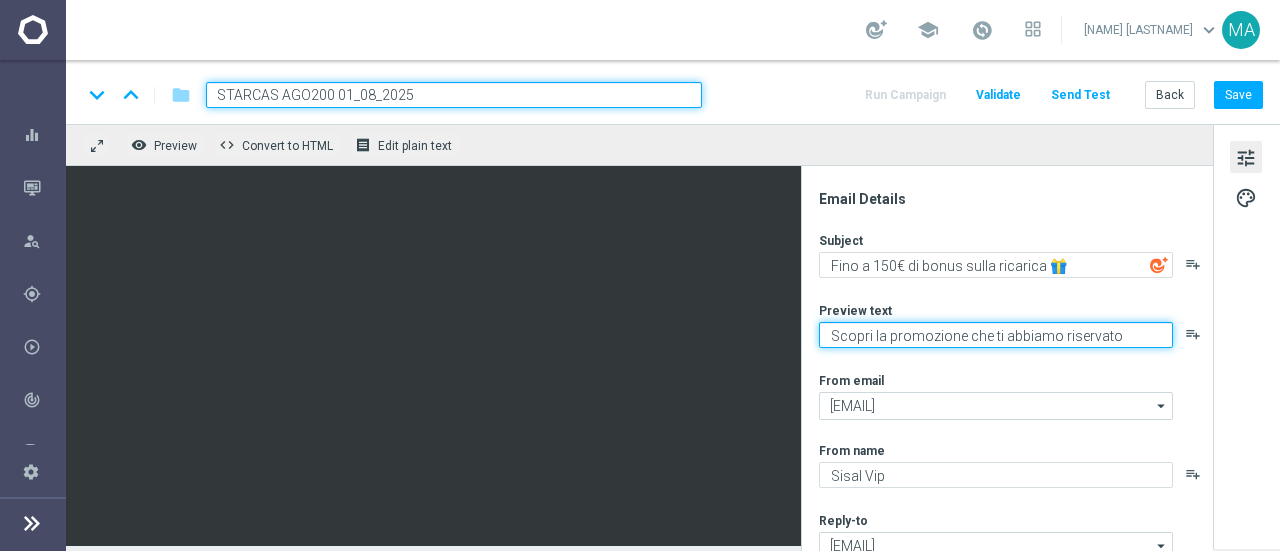 type on "Scopri la promozione che ti abbiamo riservato" 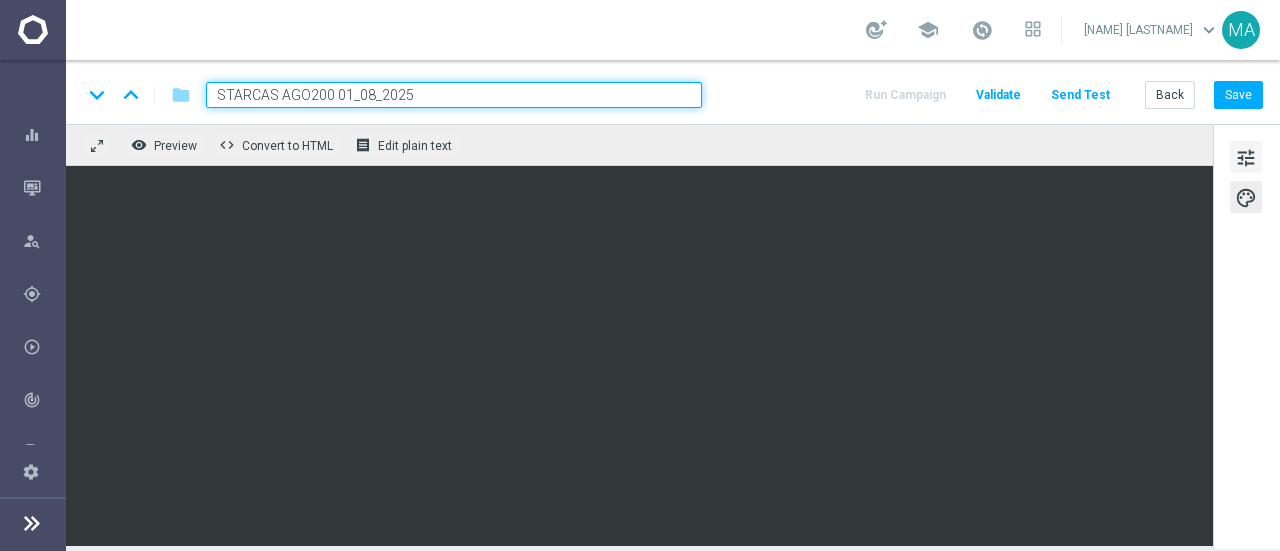click on "tune" 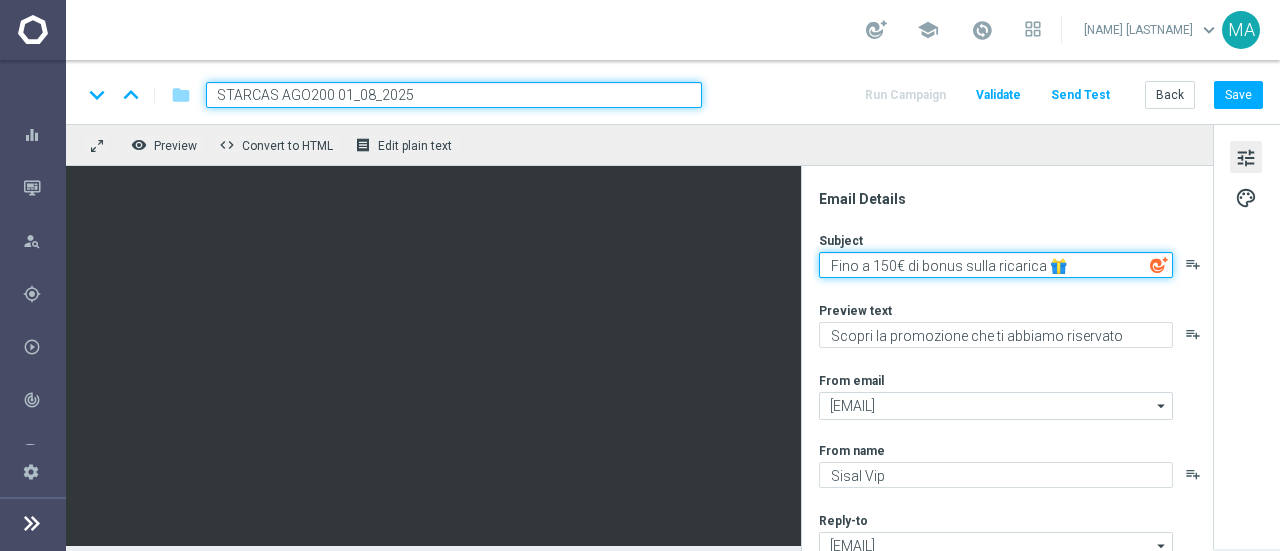 click on "Fino a 150€ di bonus sulla ricarica 🎁" 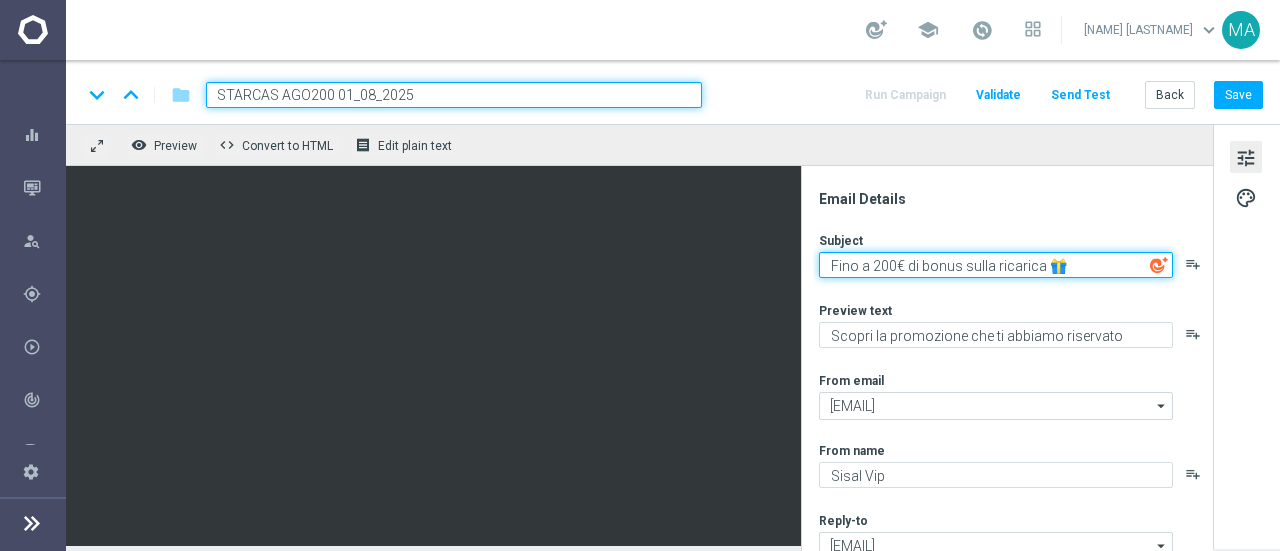 type on "Fino a 200€ di bonus sulla ricarica 🎁" 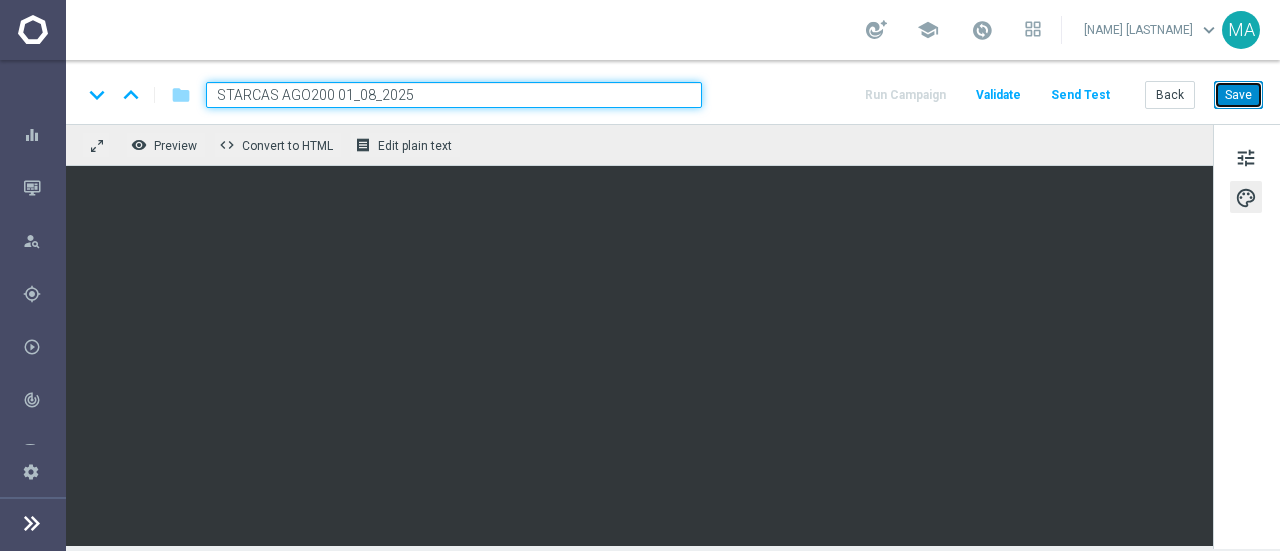 click on "Save" at bounding box center (1238, 95) 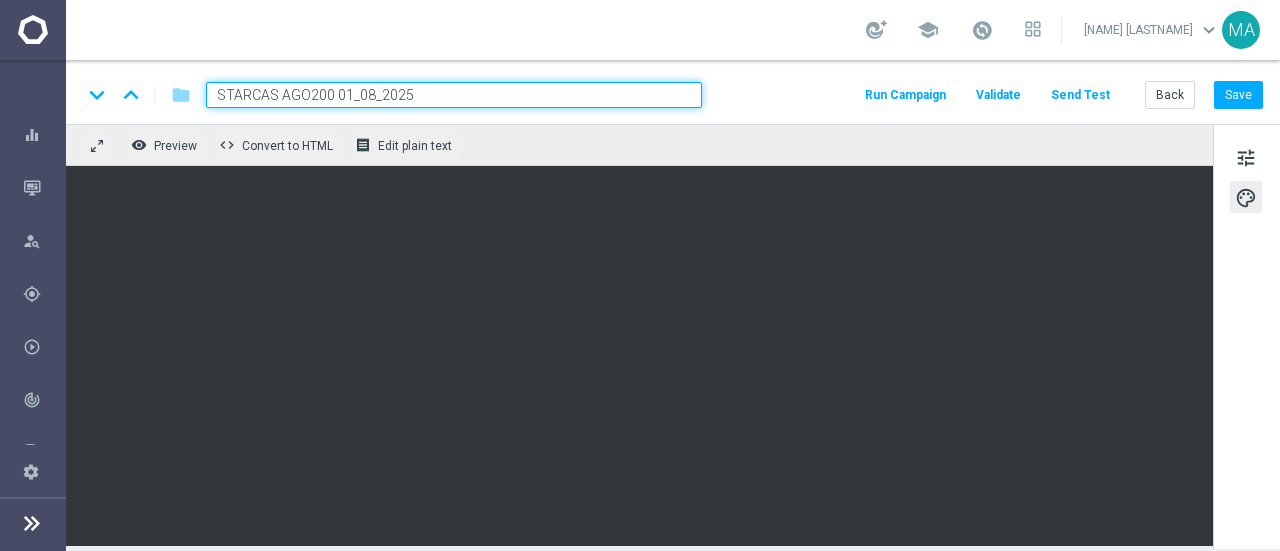 click on "Run Campaign" 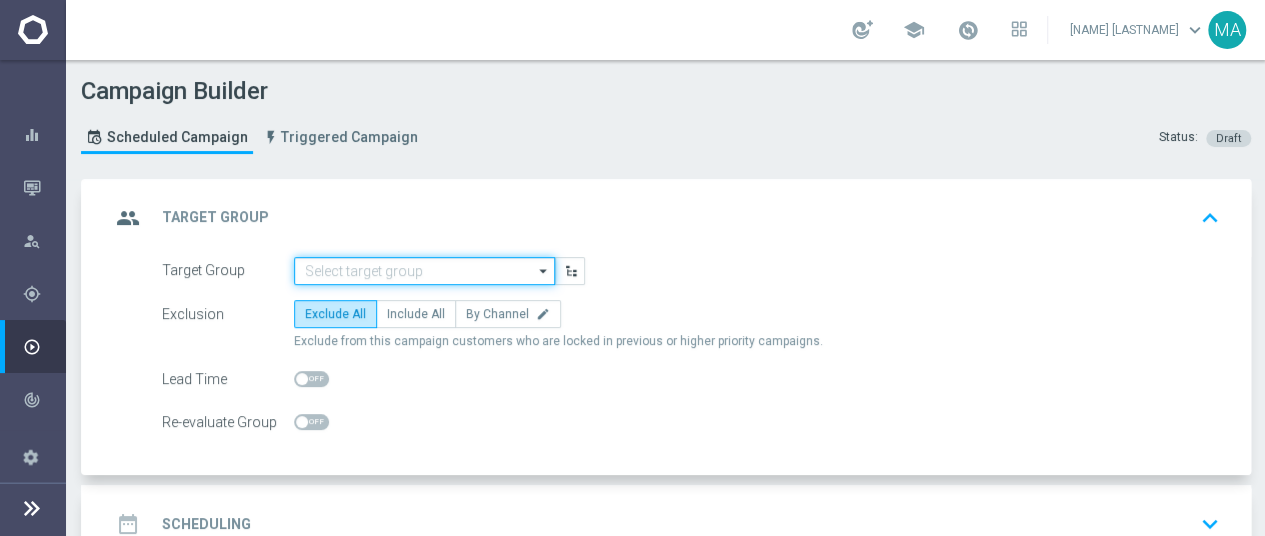 click 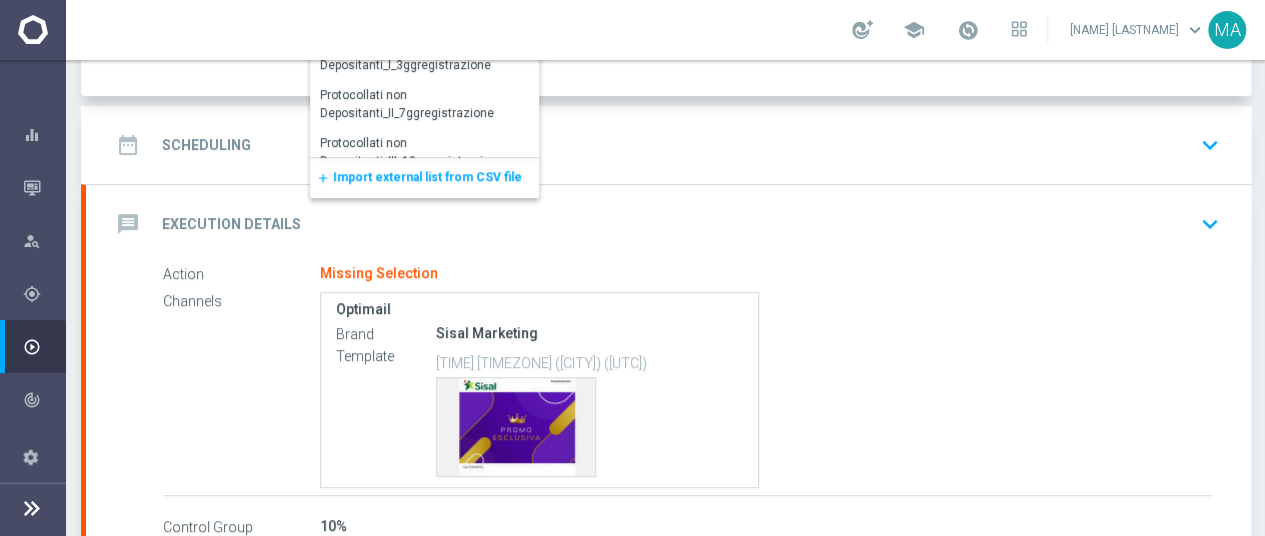 scroll, scrollTop: 400, scrollLeft: 0, axis: vertical 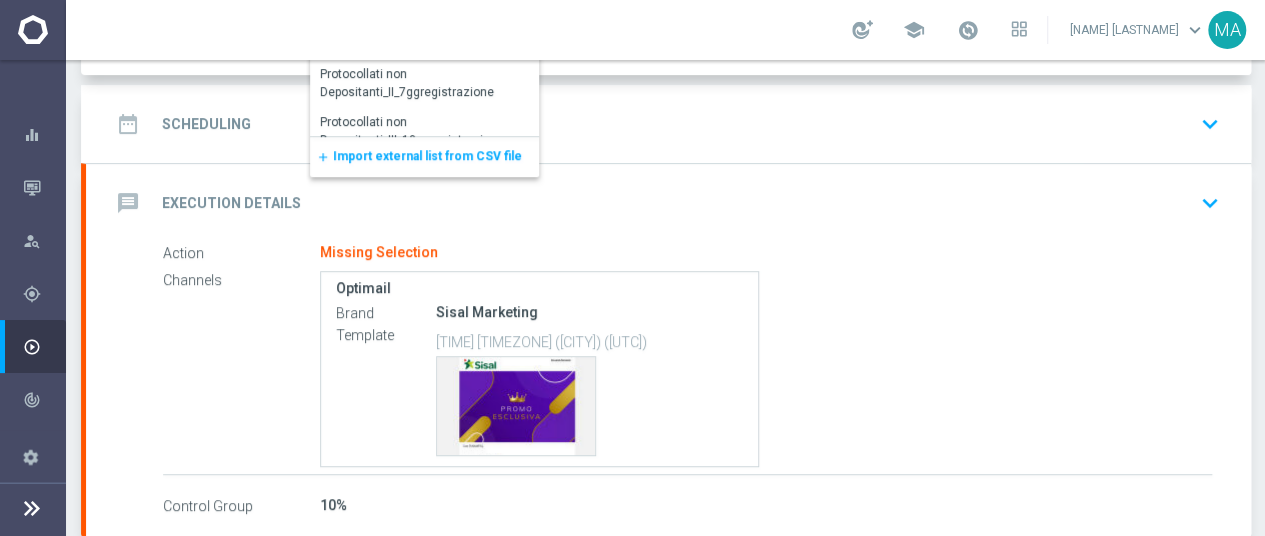 click on "Import external list from CSV file" 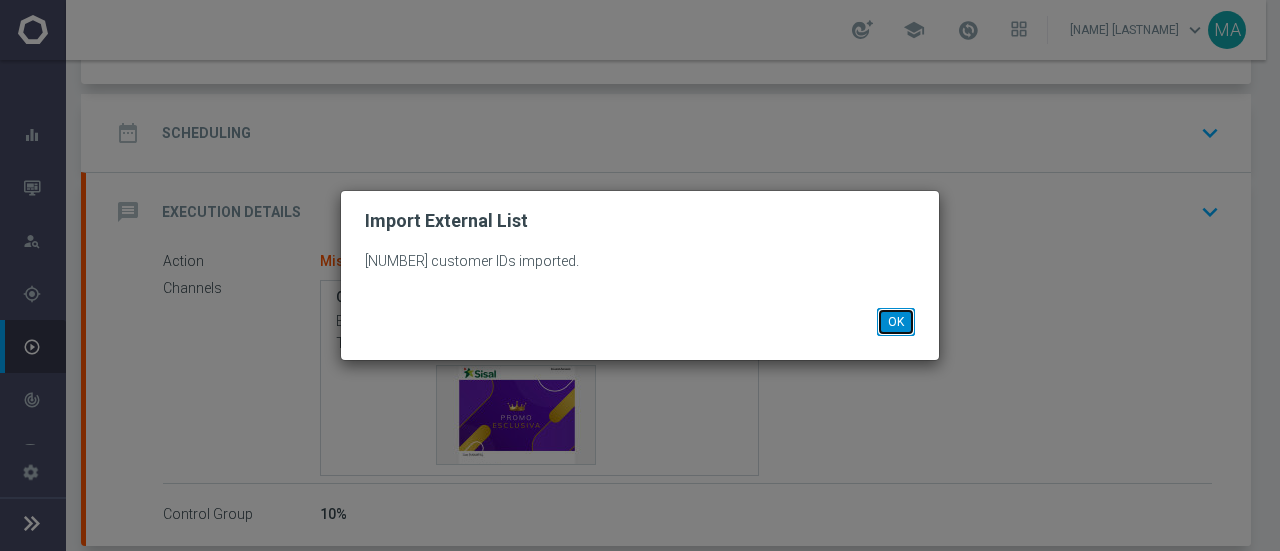 click on "OK" 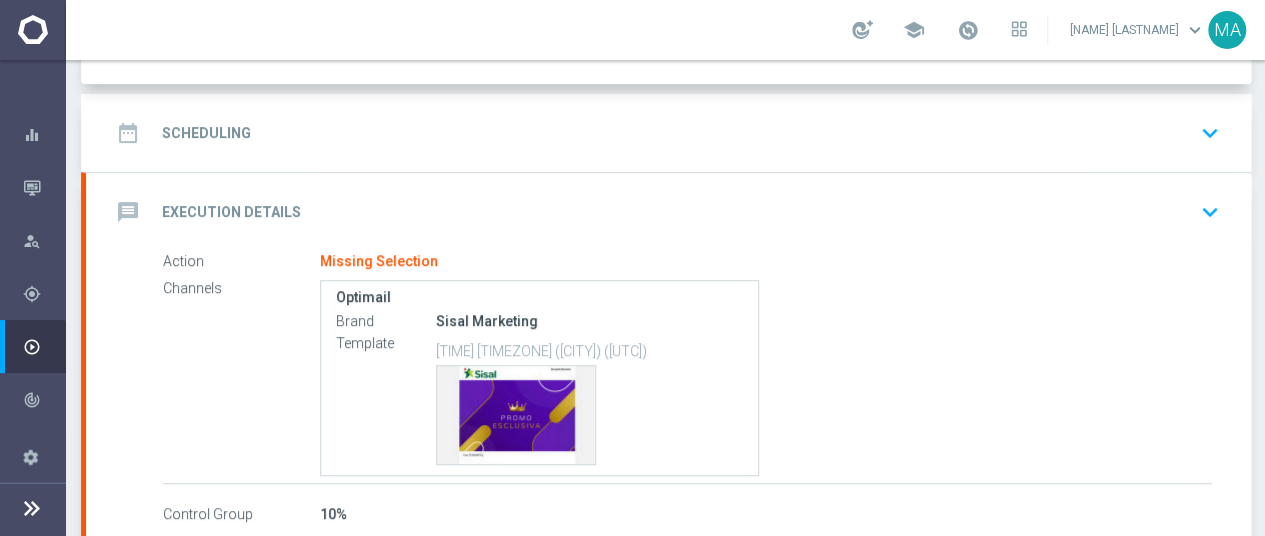 scroll, scrollTop: 0, scrollLeft: 0, axis: both 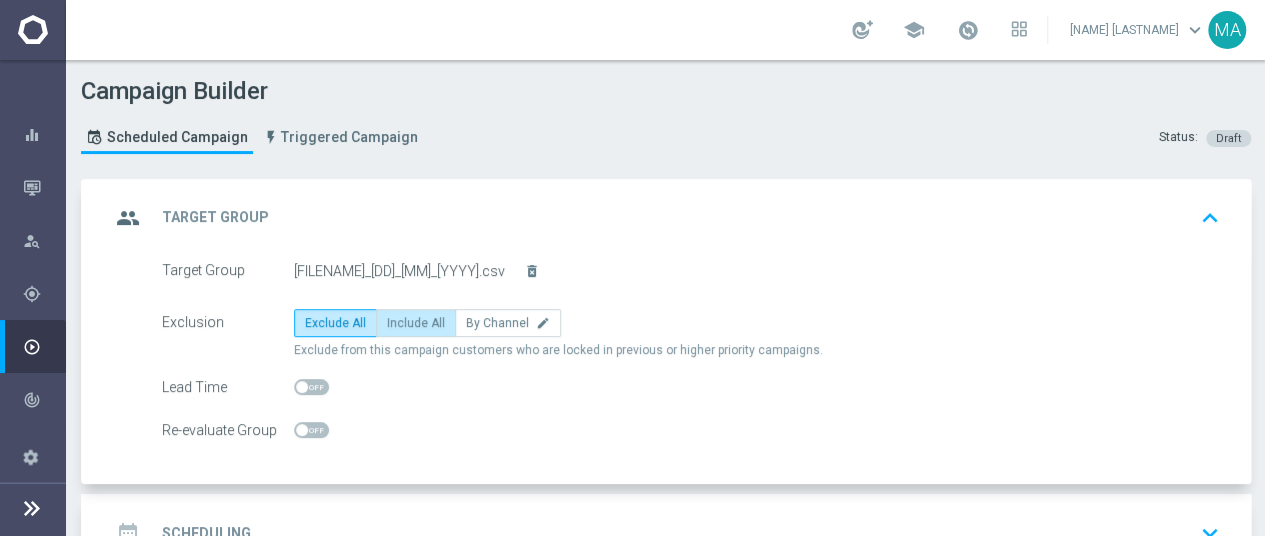 click on "Include All" 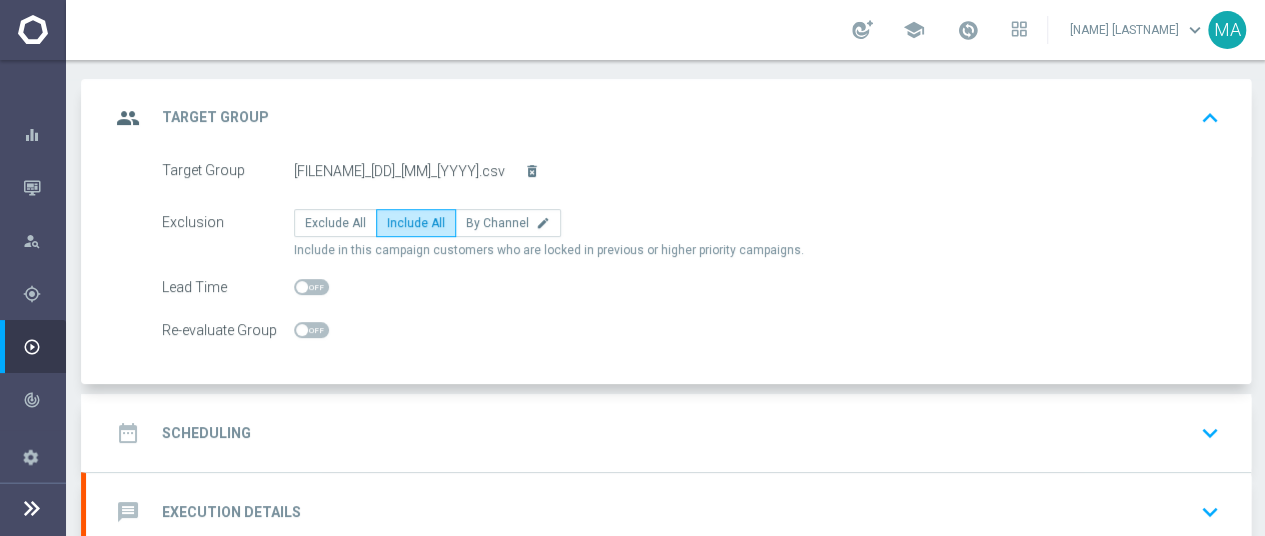 click on "date_range
Scheduling
keyboard_arrow_down" 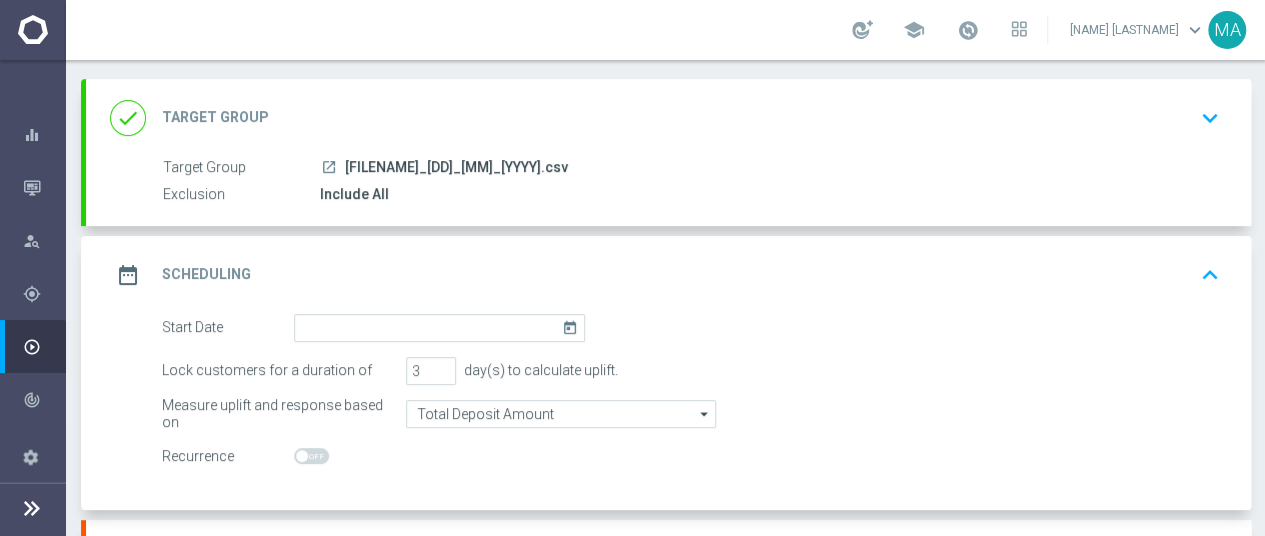 scroll, scrollTop: 299, scrollLeft: 0, axis: vertical 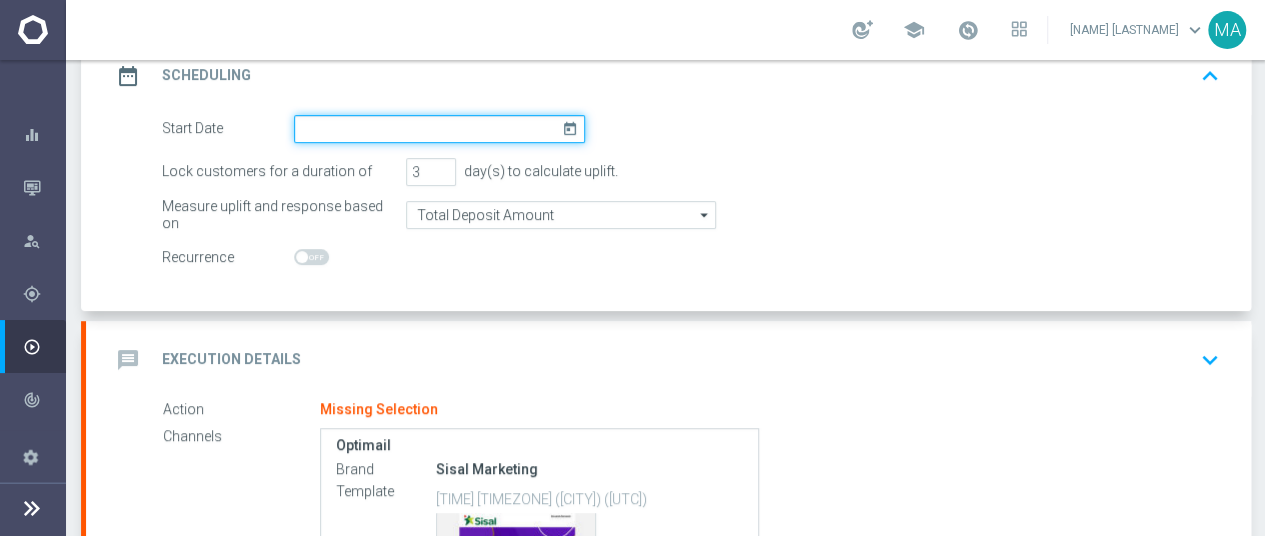 click 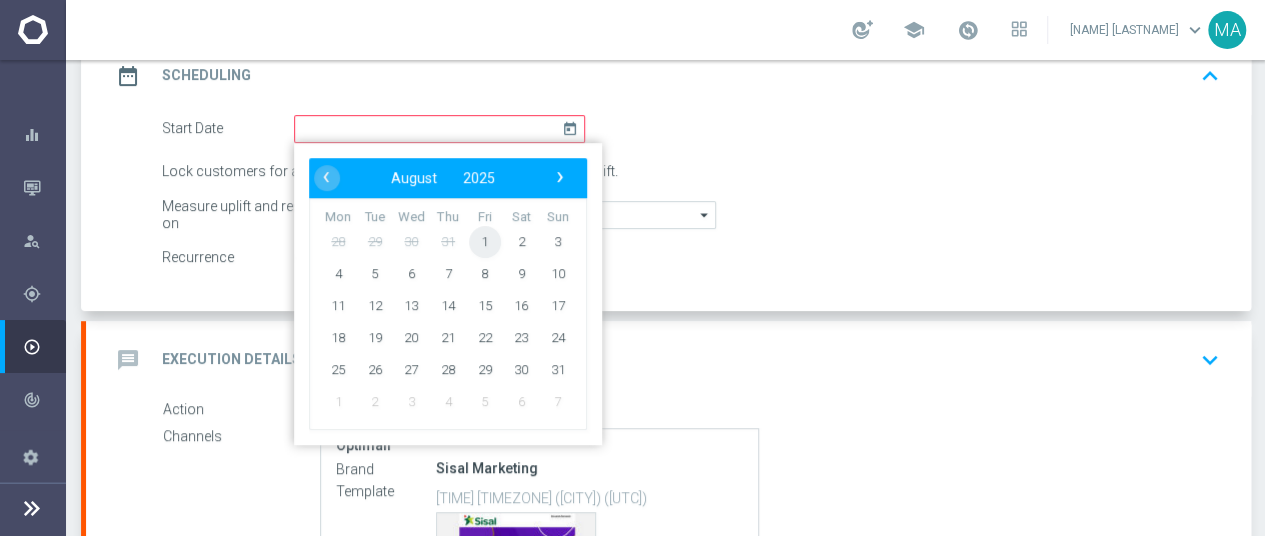 click on "1" 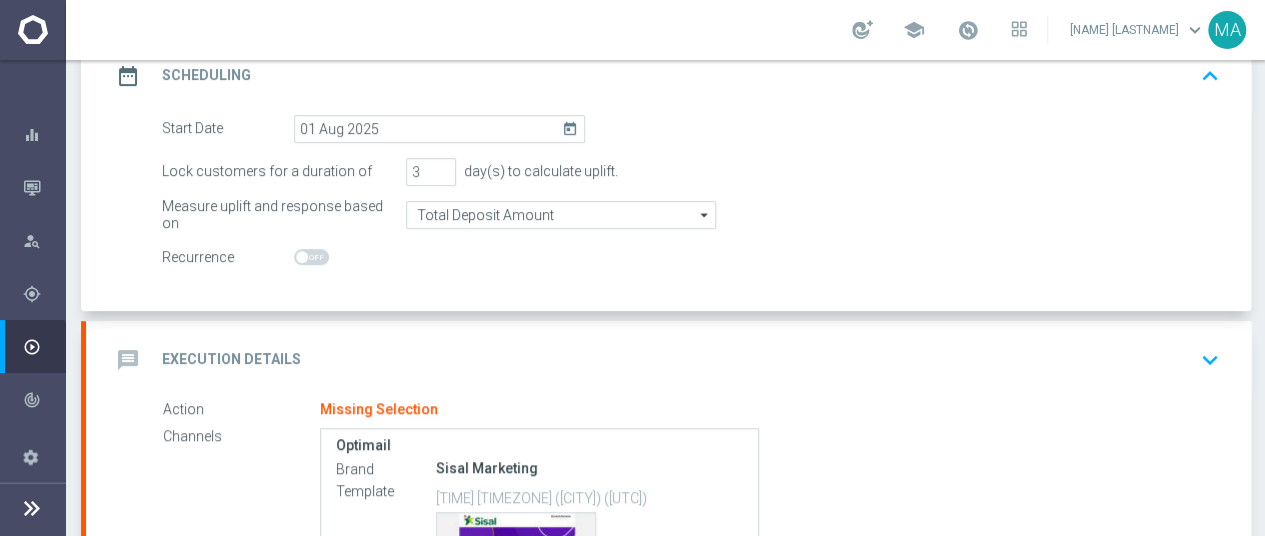 click on "message
Execution Details
keyboard_arrow_down" 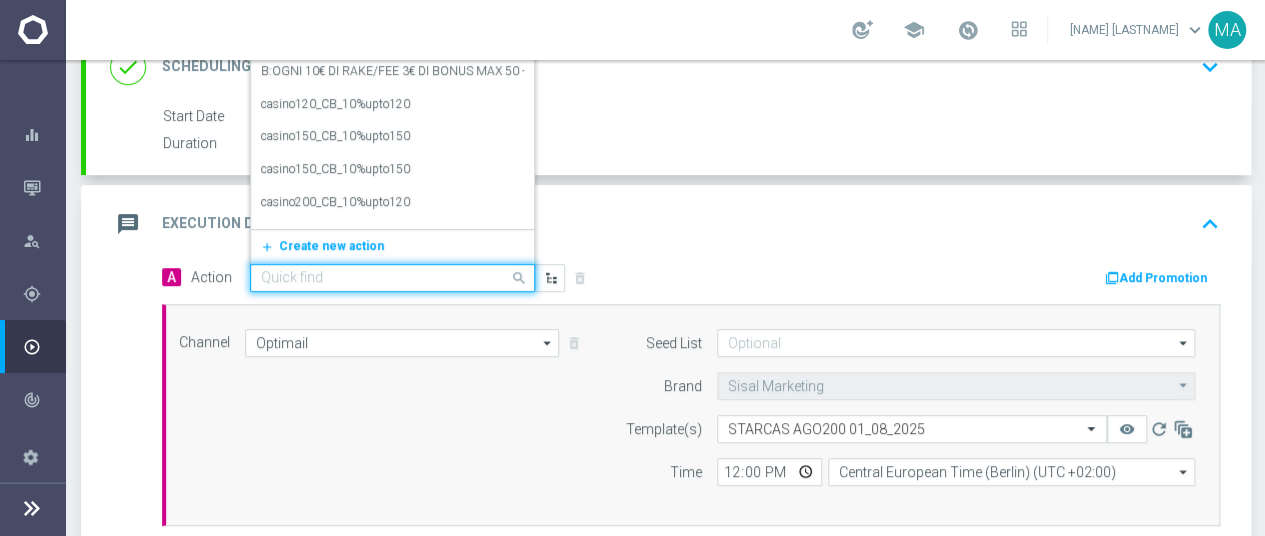 click 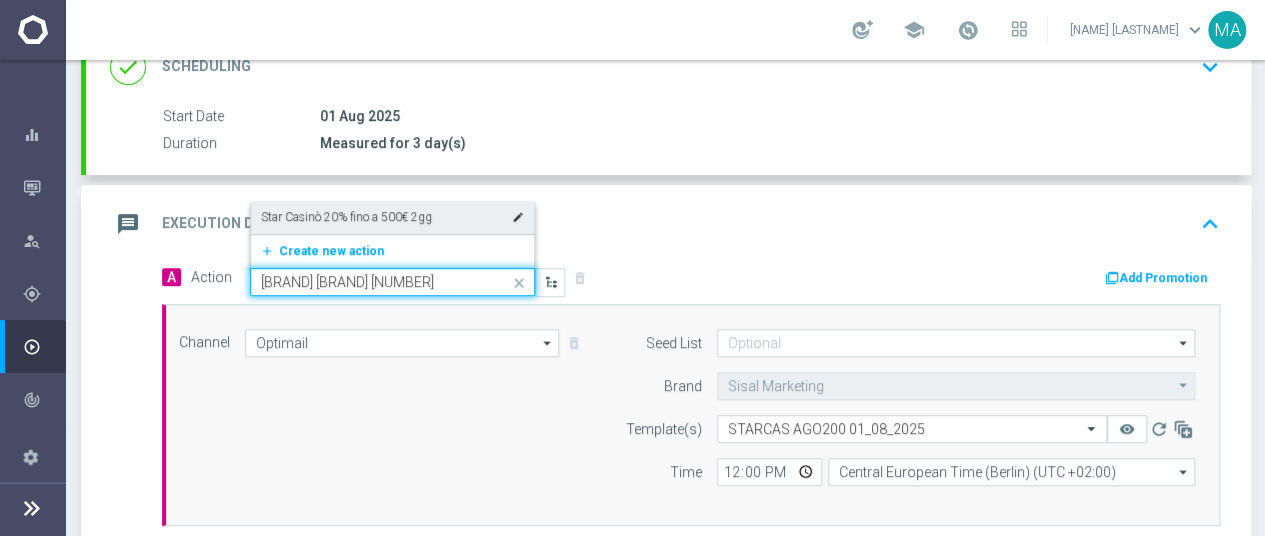 scroll, scrollTop: 199, scrollLeft: 0, axis: vertical 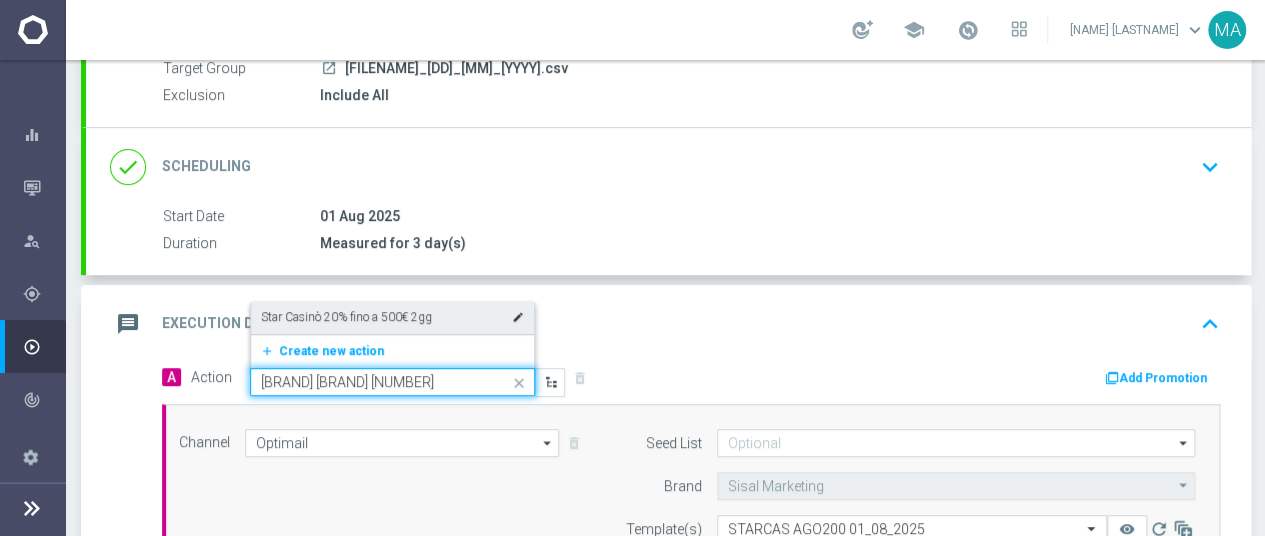 click on "[BRAND] [BRAND] [NUMBER]" 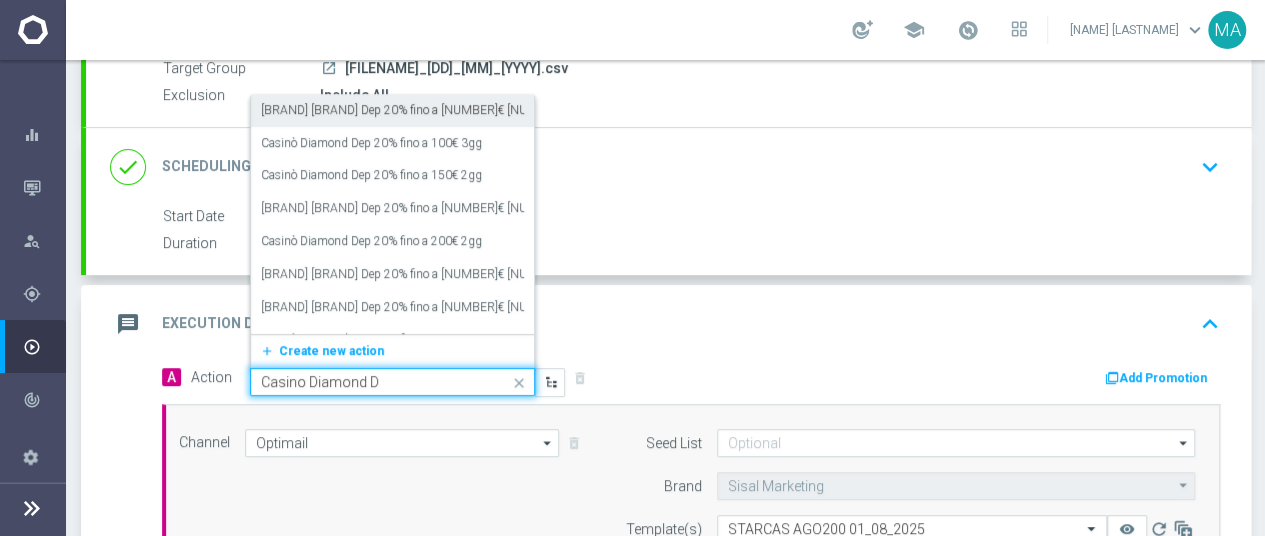 type on "Casino Diamond De" 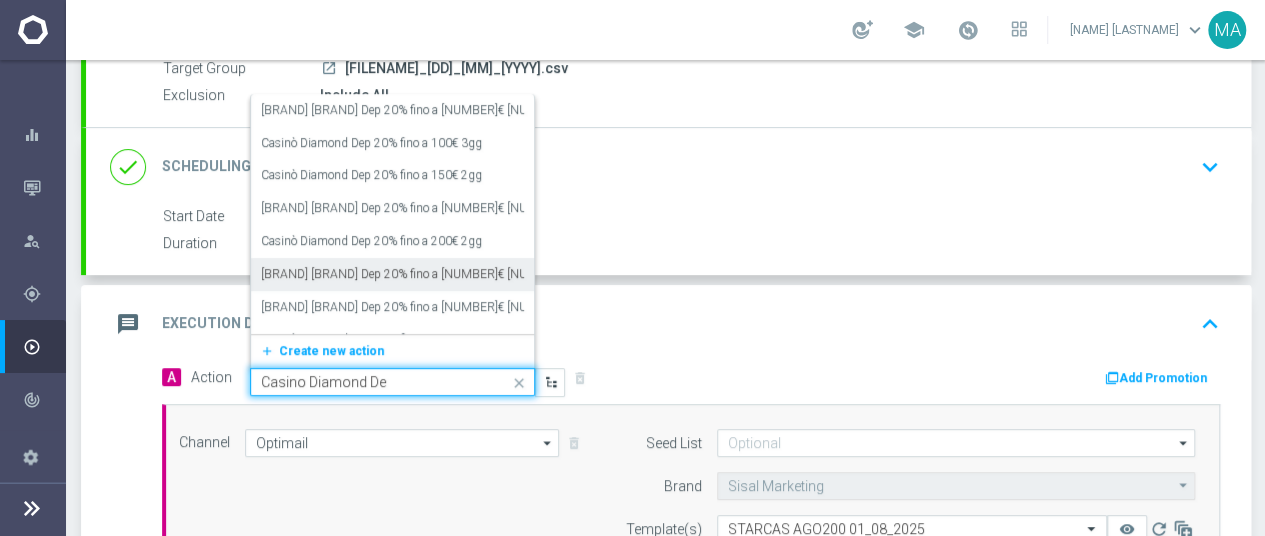 click on "[BRAND] [BRAND] Dep 20% fino a [NUMBER]€ [NUMBER]gg" at bounding box center (419, 274) 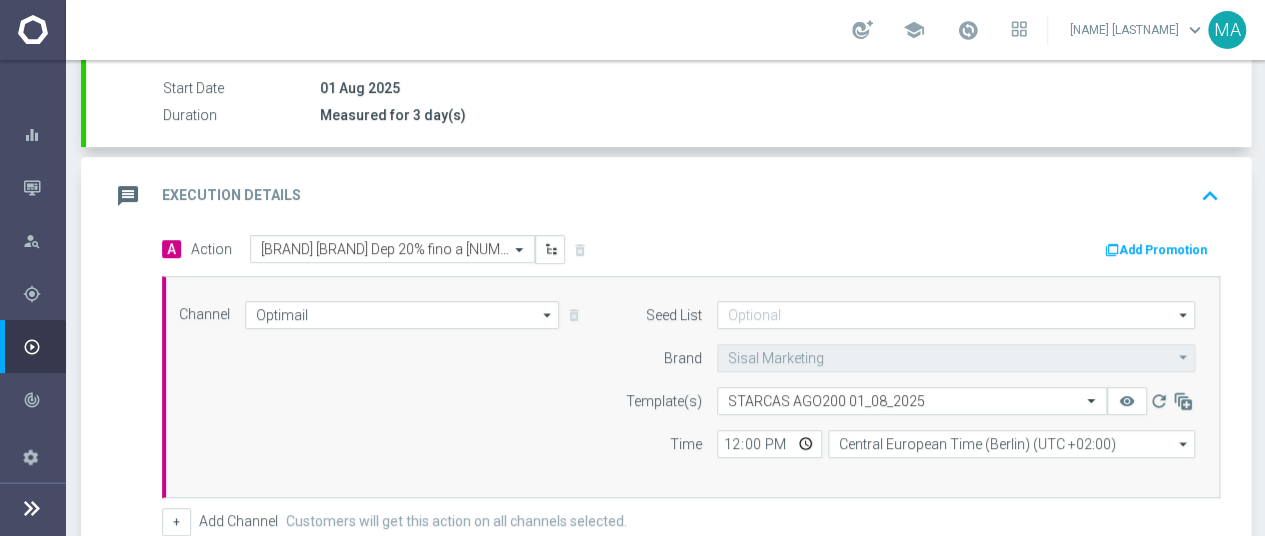 scroll, scrollTop: 399, scrollLeft: 0, axis: vertical 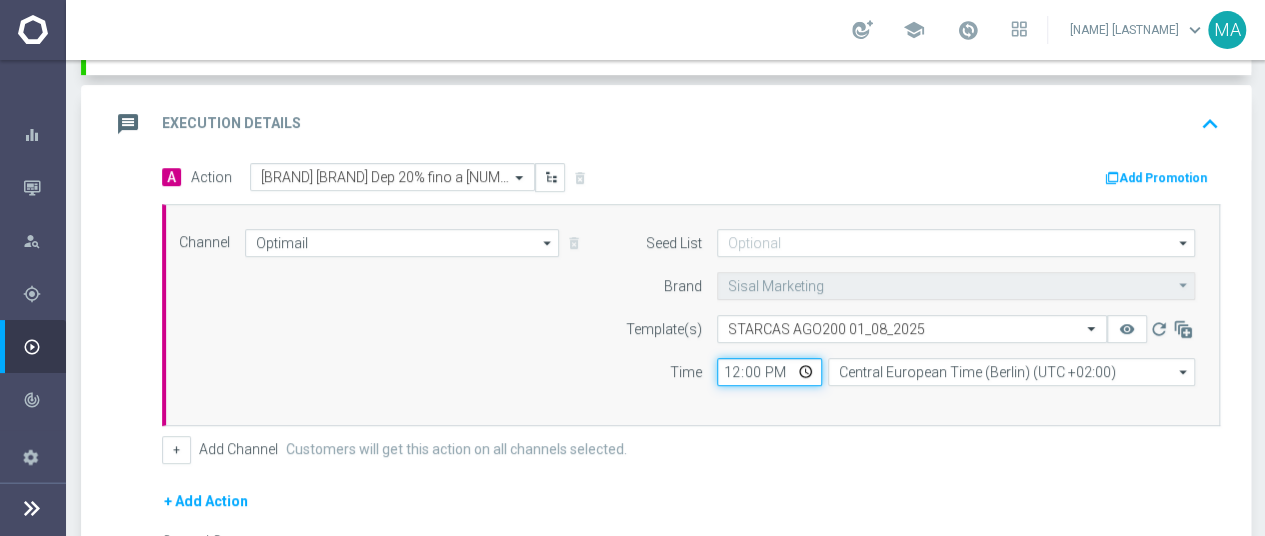 click on "12:00" 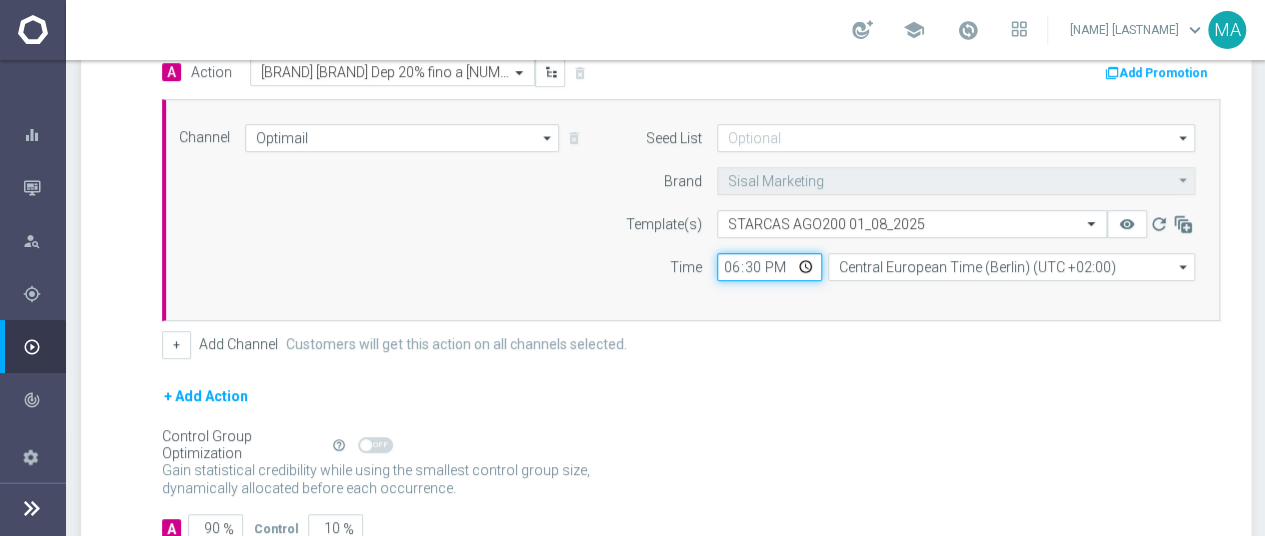 scroll, scrollTop: 621, scrollLeft: 0, axis: vertical 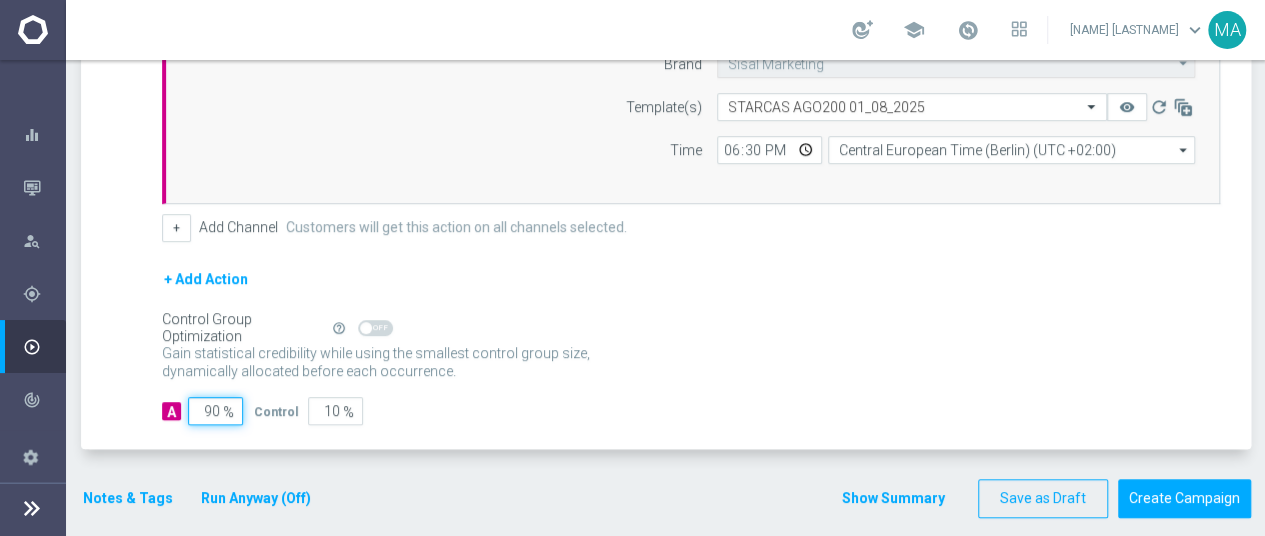 drag, startPoint x: 204, startPoint y: 401, endPoint x: 289, endPoint y: 403, distance: 85.02353 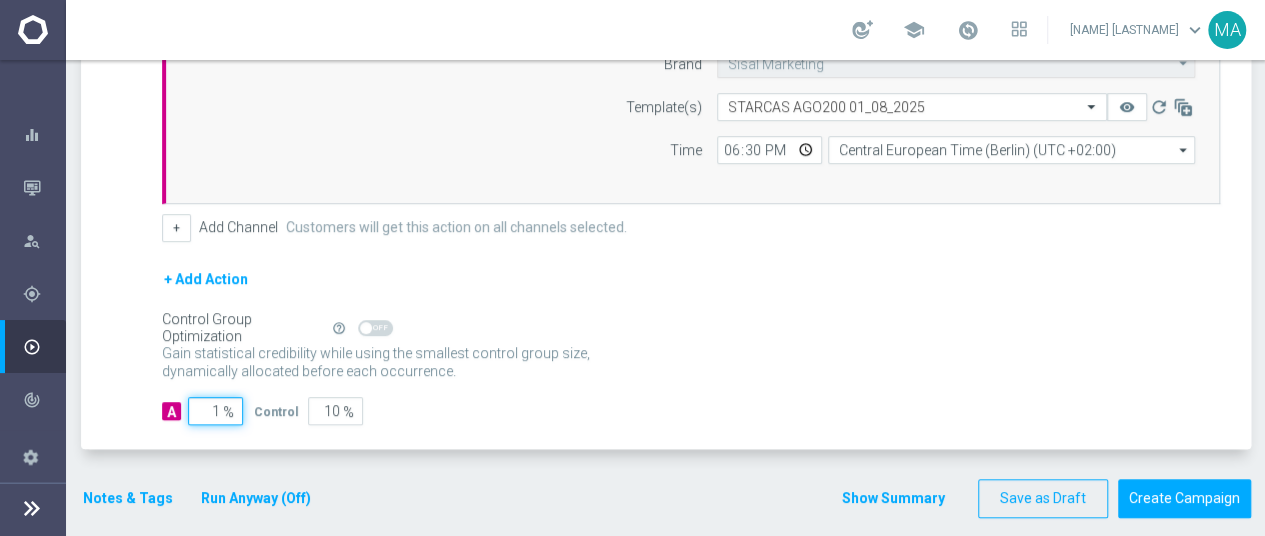 type on "99" 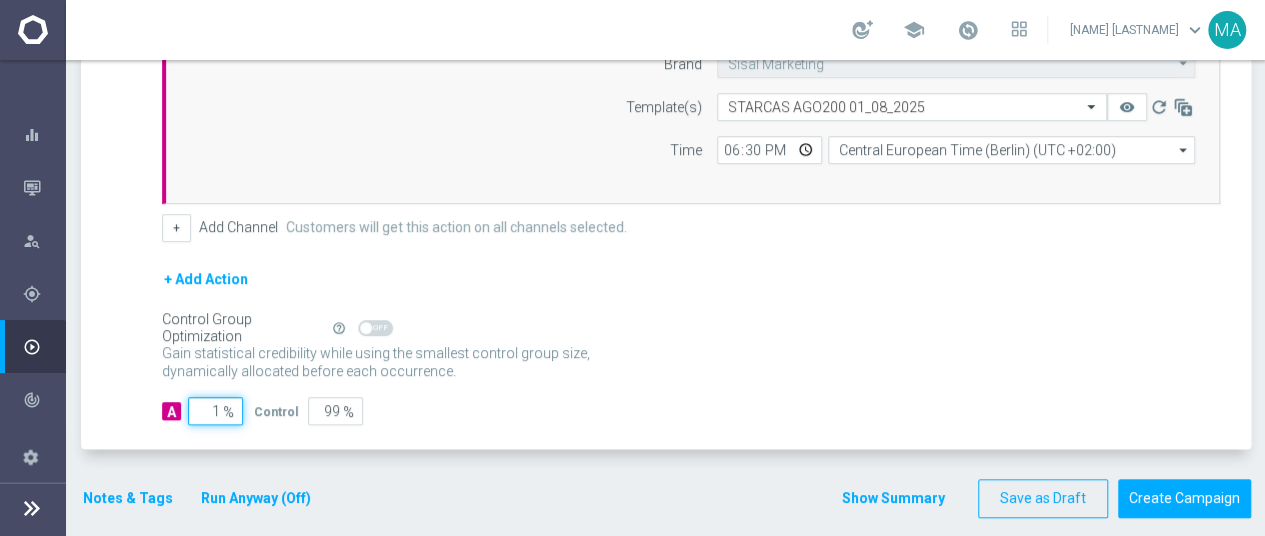 type on "10" 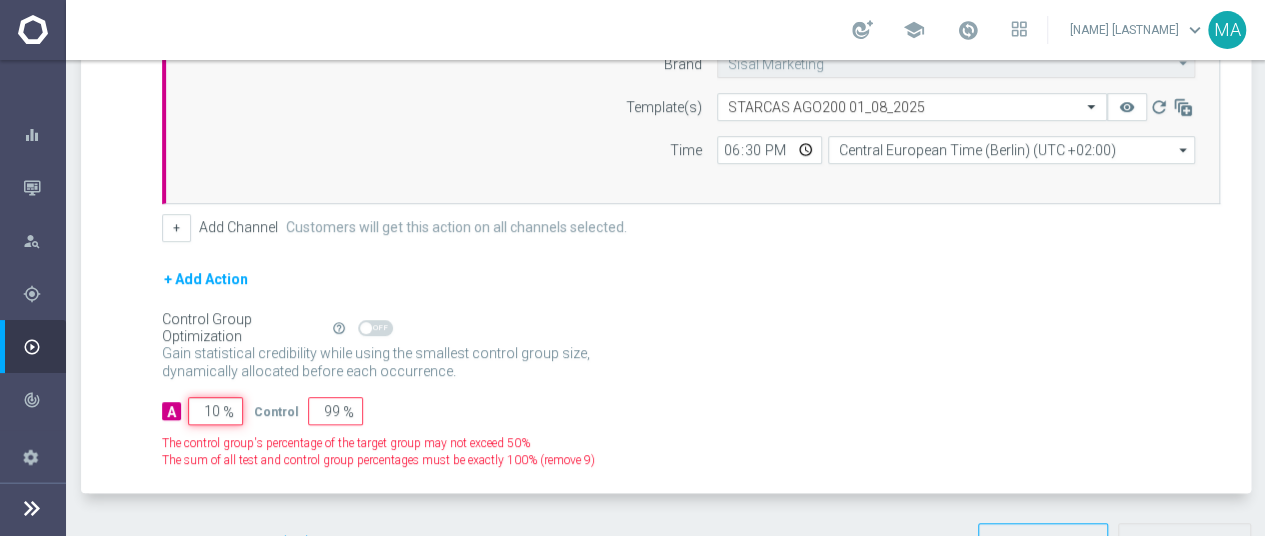 type on "90" 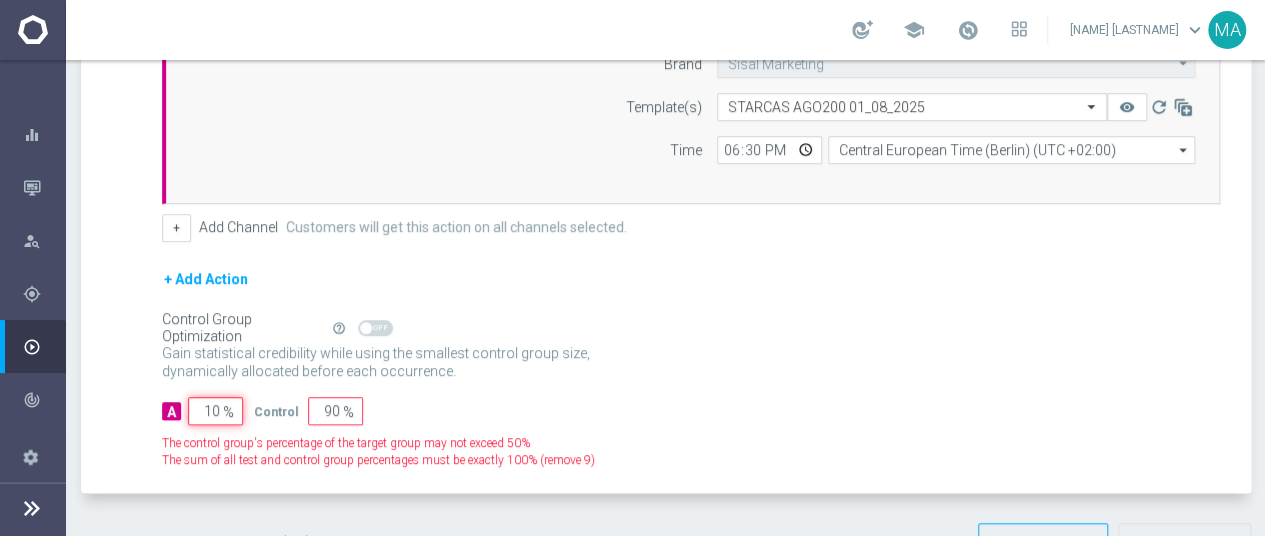 type on "100" 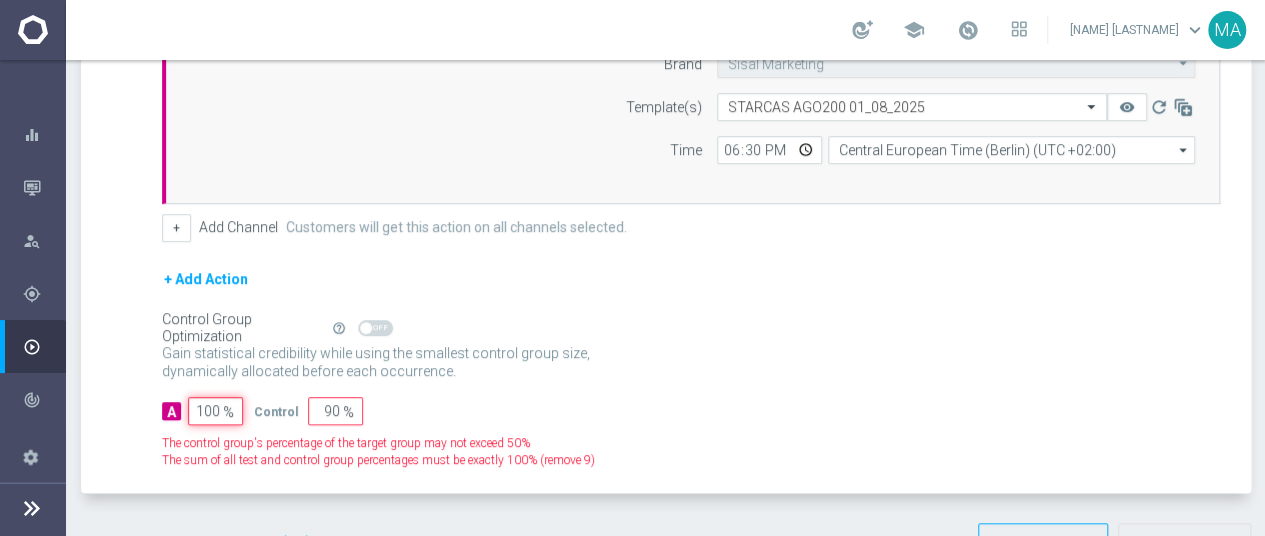 type on "0" 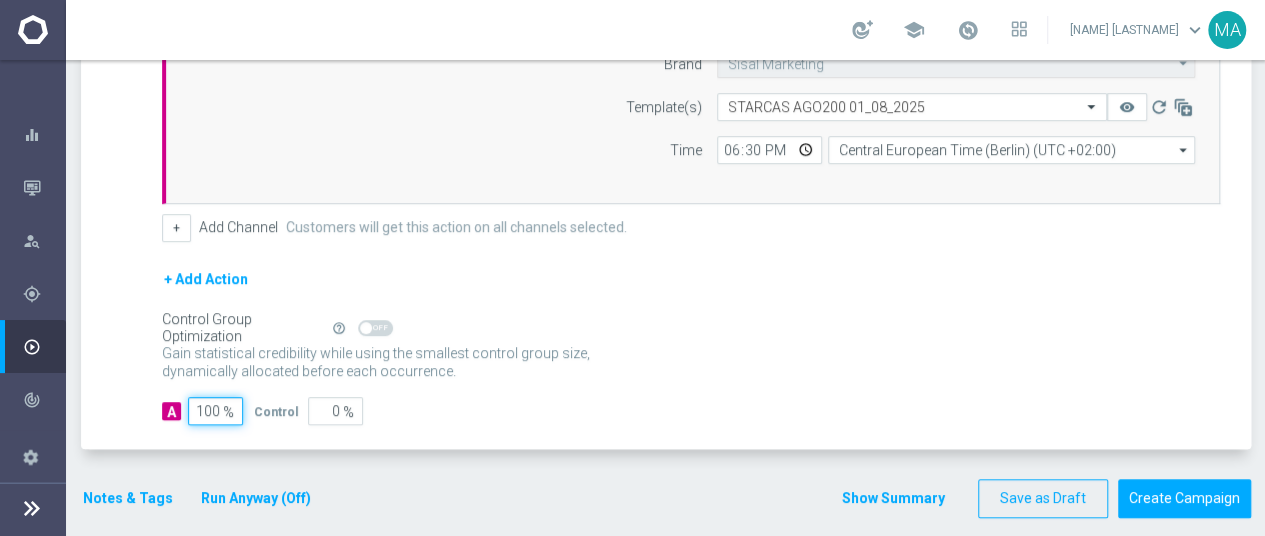 scroll, scrollTop: 15, scrollLeft: 0, axis: vertical 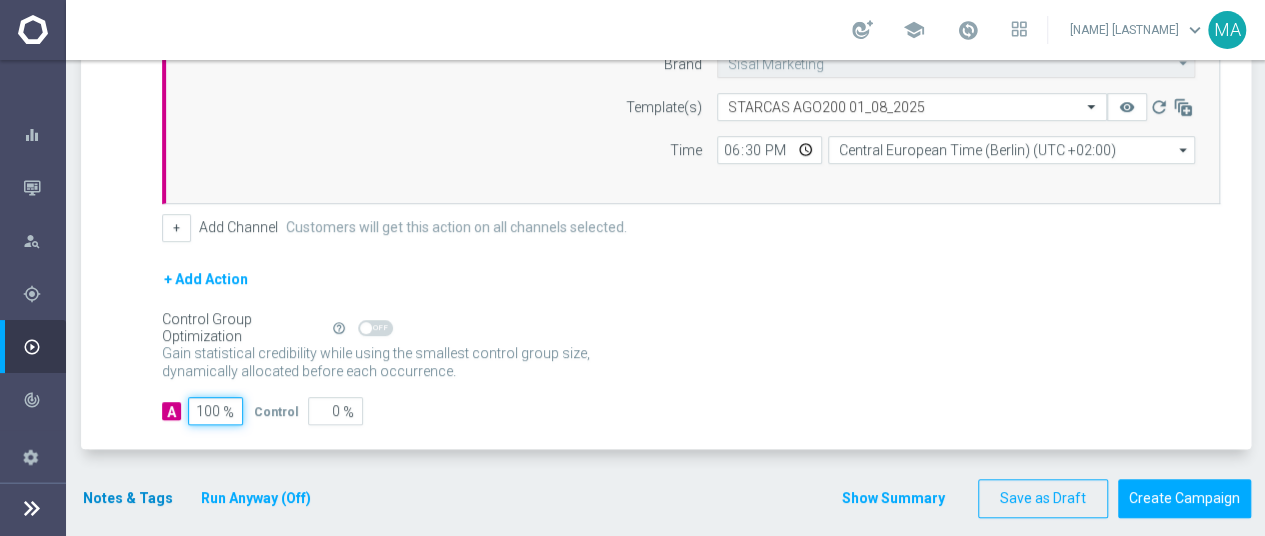 type on "100" 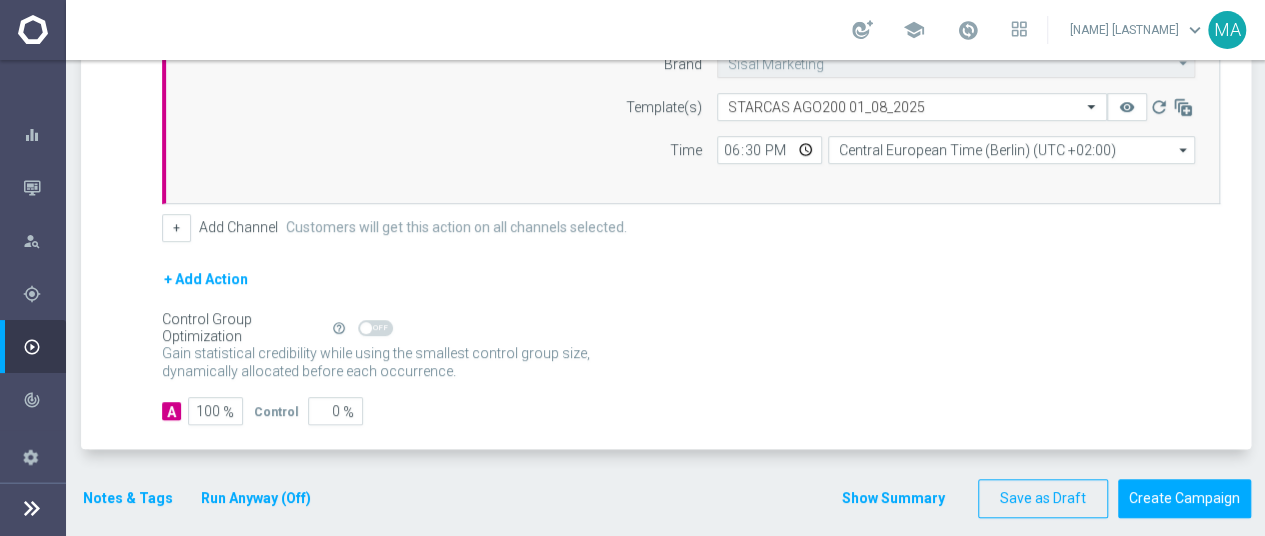 click on "Notes & Tags" 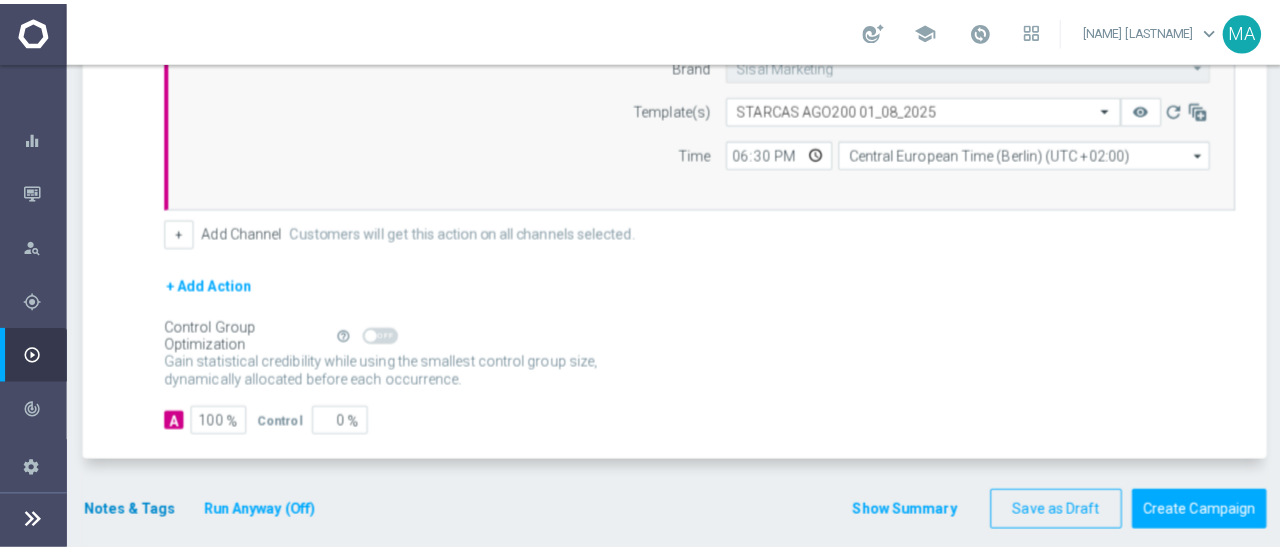 scroll, scrollTop: 0, scrollLeft: 0, axis: both 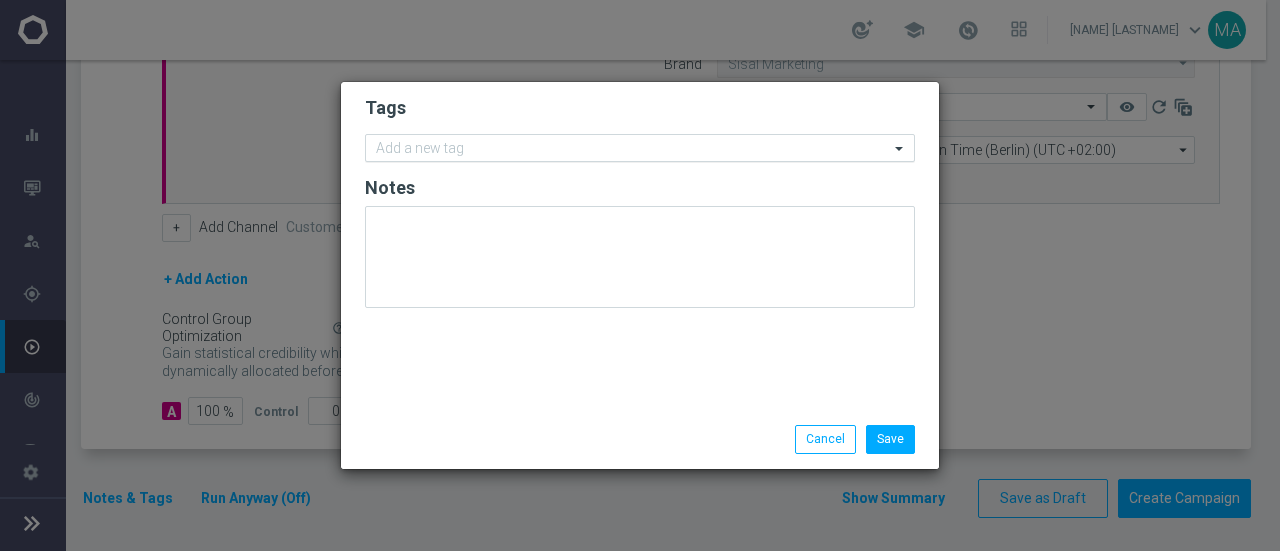 click 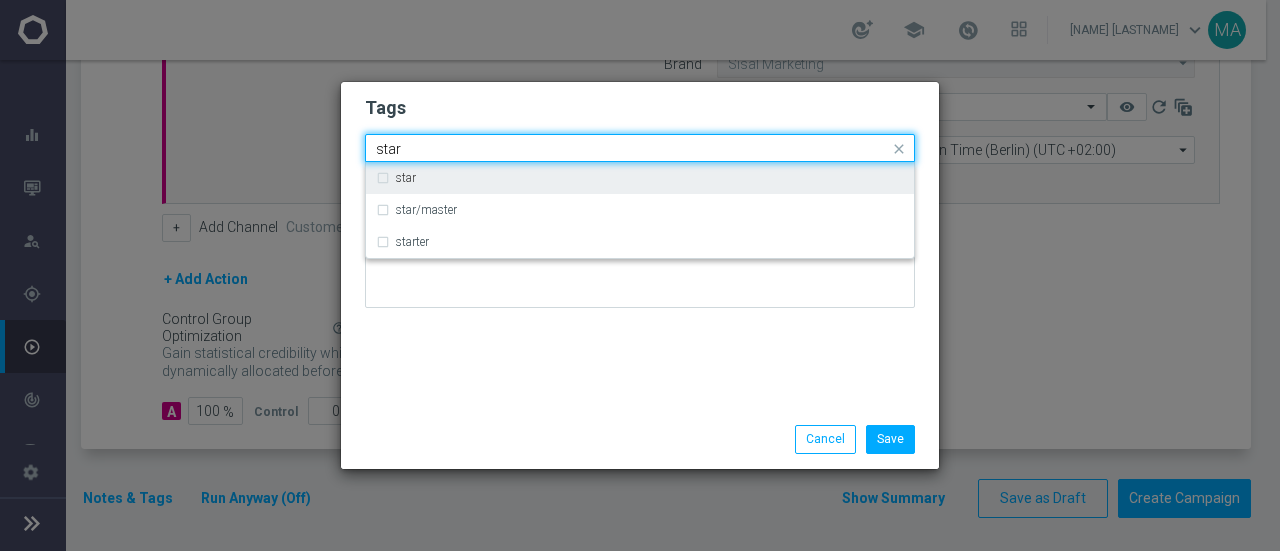 click on "star" at bounding box center (640, 178) 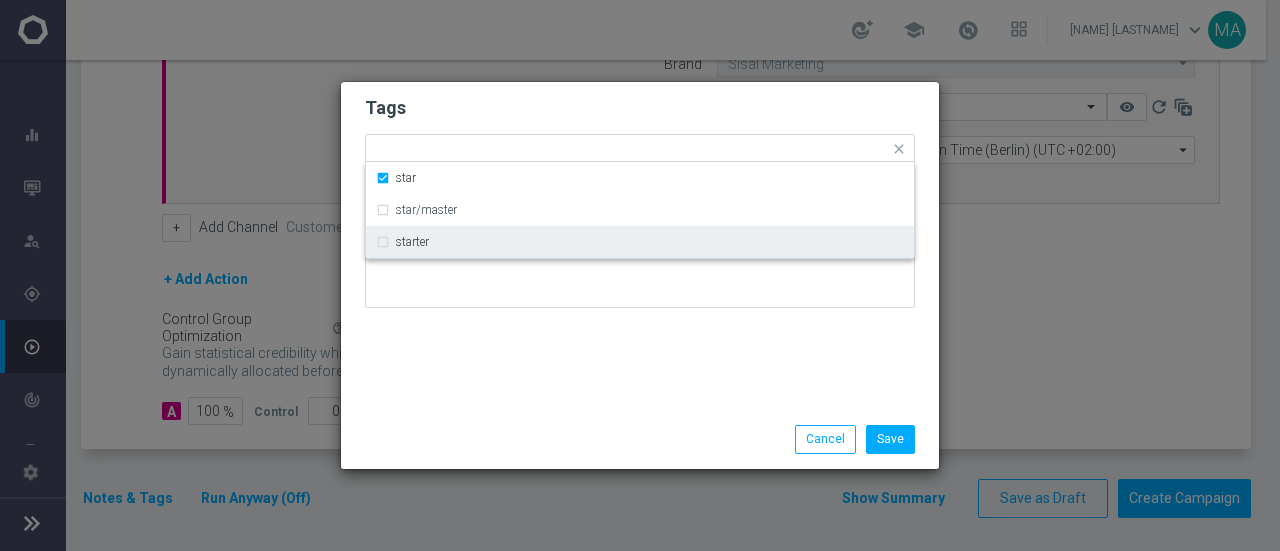 click on "Tags
Quick find × star star star/master starter
Notes" 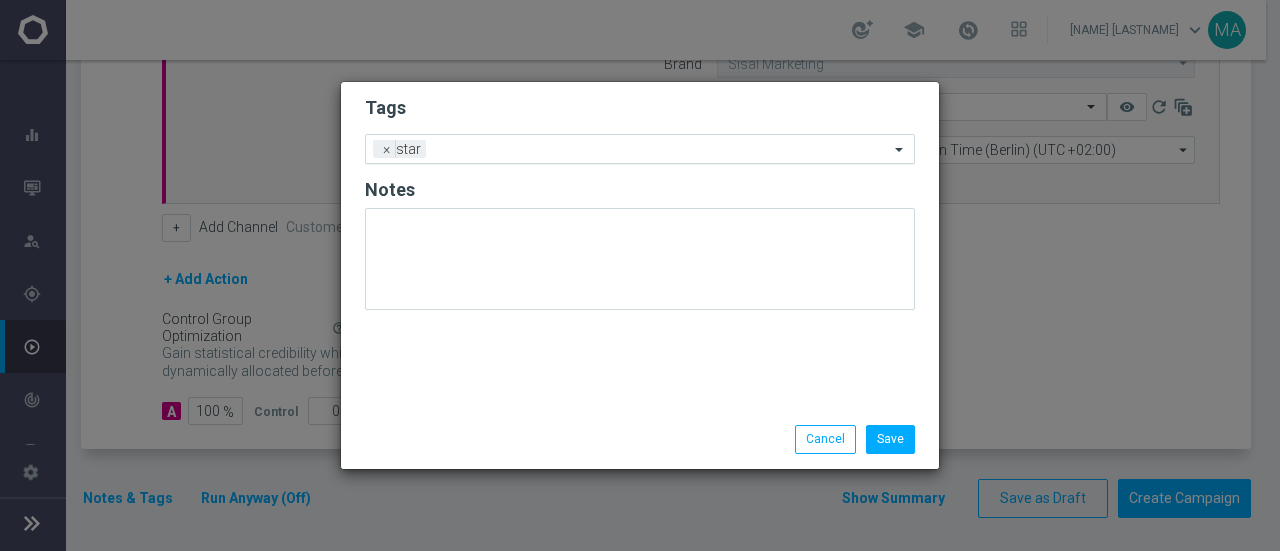 click 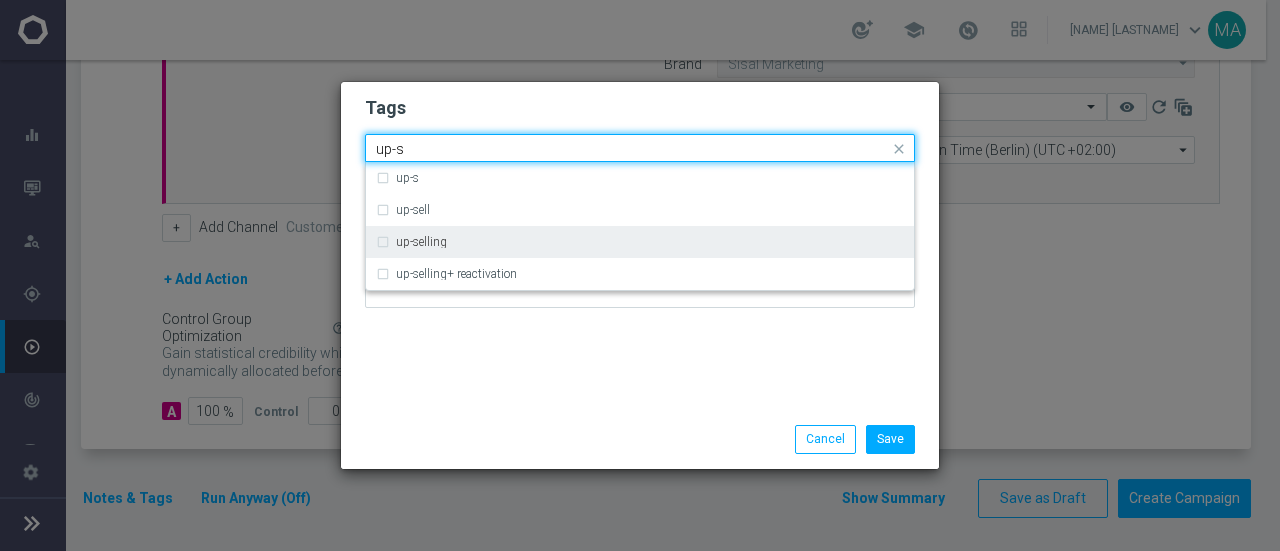 click on "up-selling" at bounding box center [650, 242] 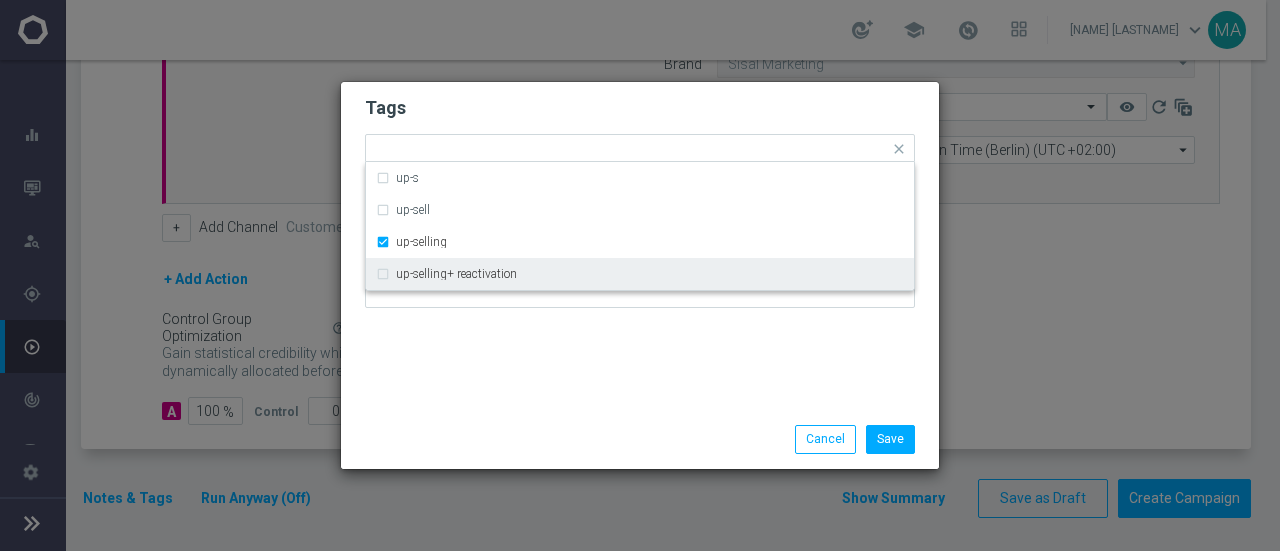 click on "Save
Cancel" 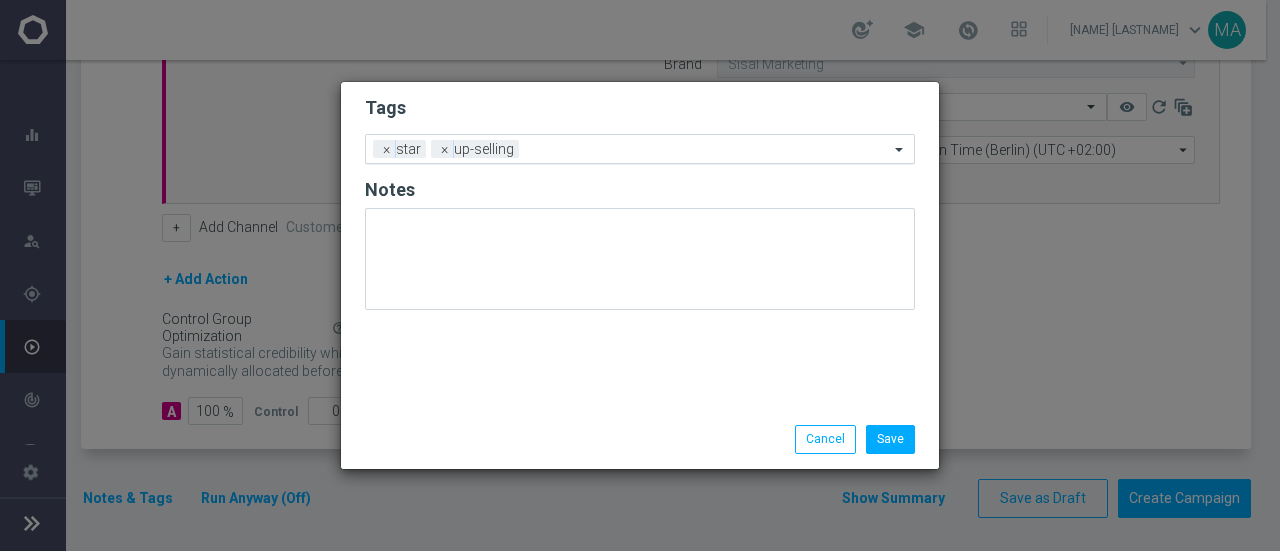 click 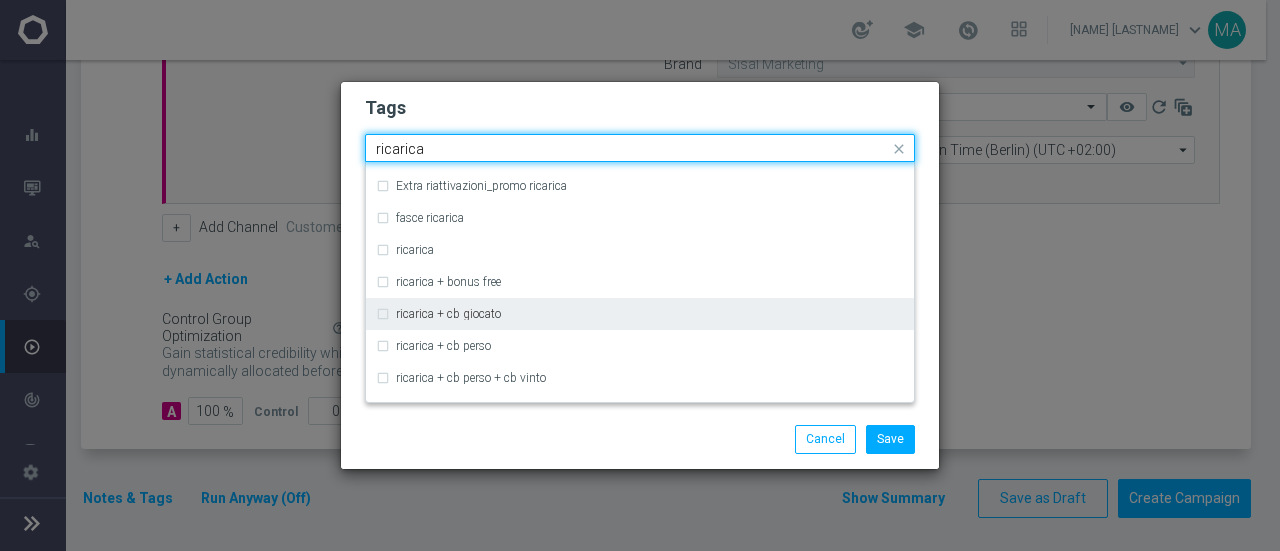 scroll, scrollTop: 600, scrollLeft: 0, axis: vertical 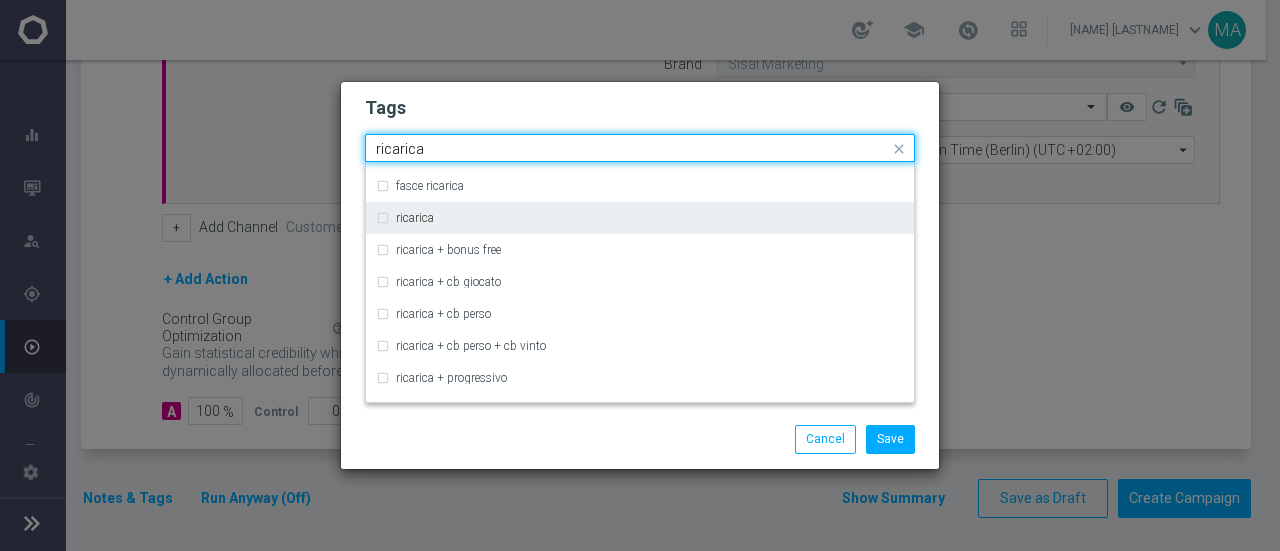 click on "ricarica" at bounding box center (640, 218) 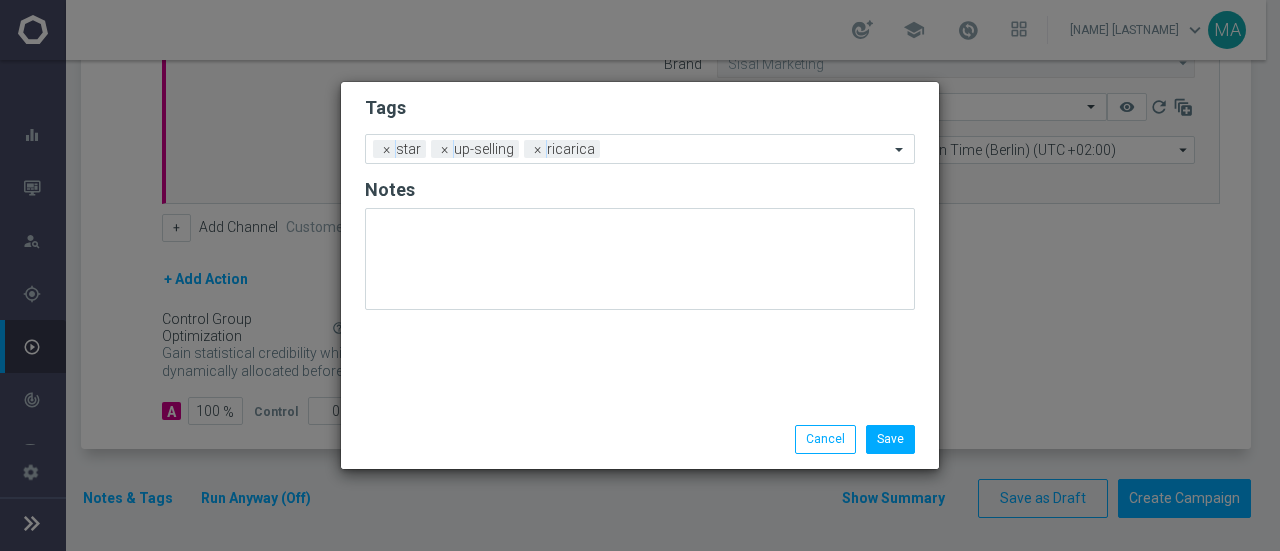 click on "Save
Cancel" 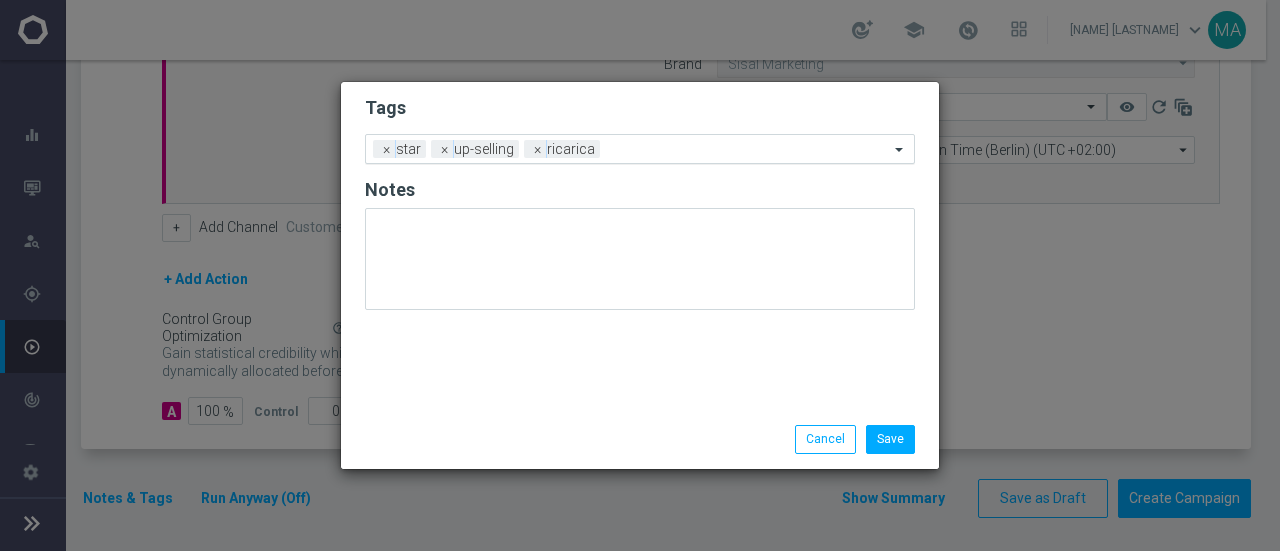 click 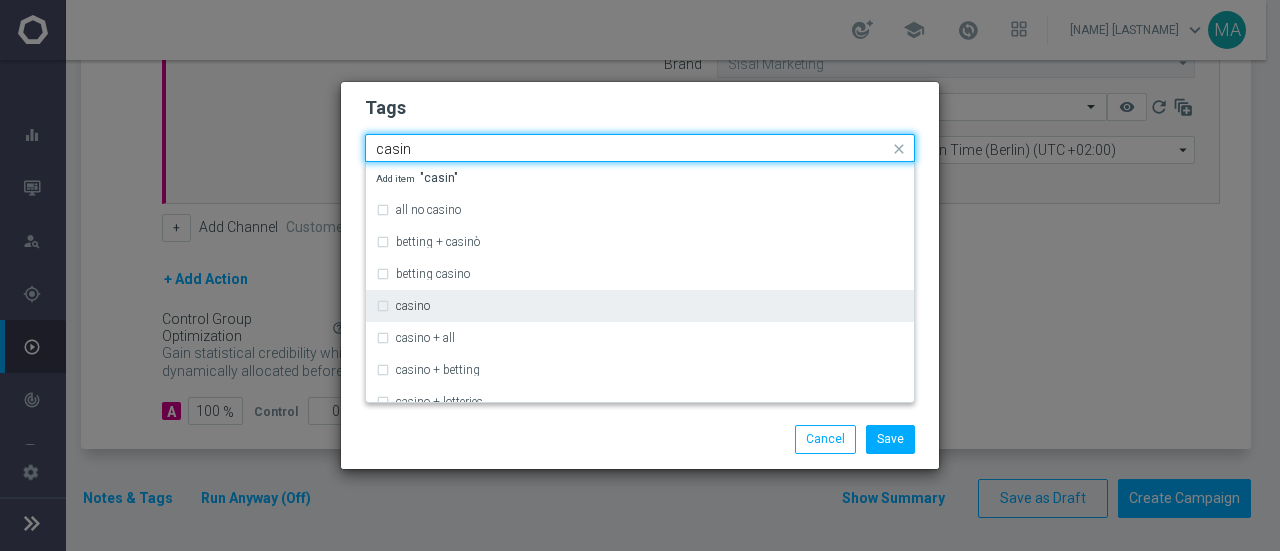 click on "casino" at bounding box center (650, 306) 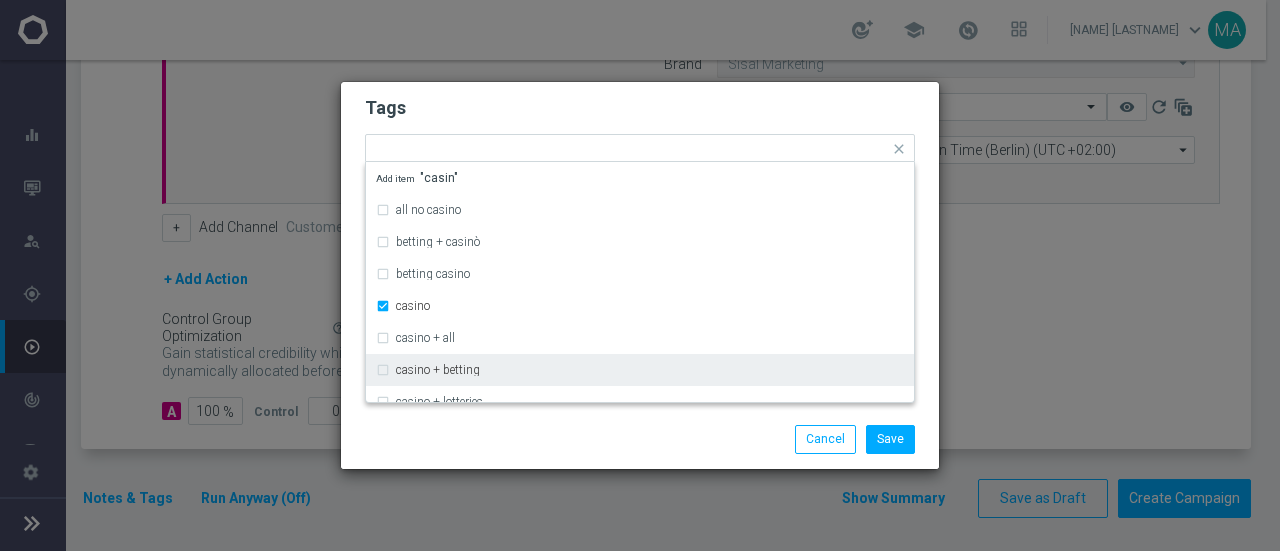 click on "Save
Cancel" 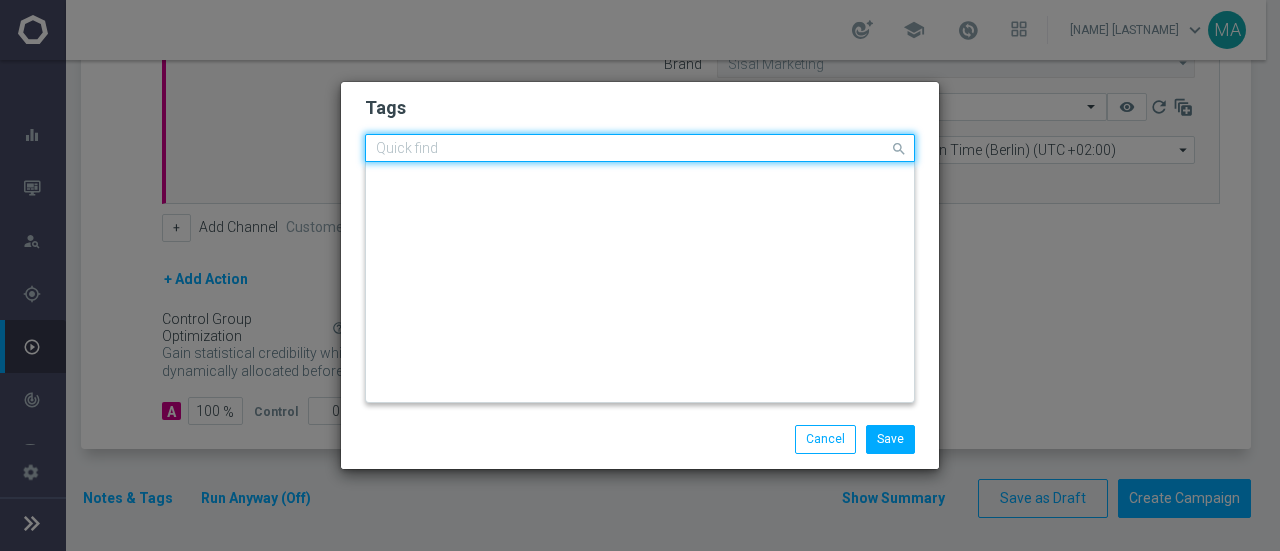 click 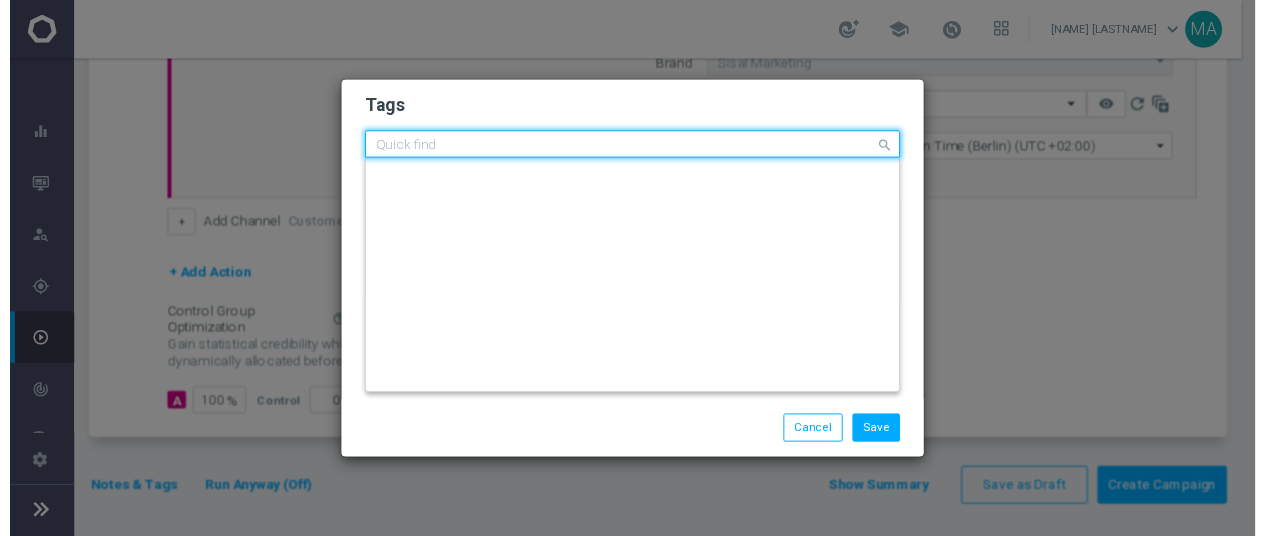scroll, scrollTop: 0, scrollLeft: 0, axis: both 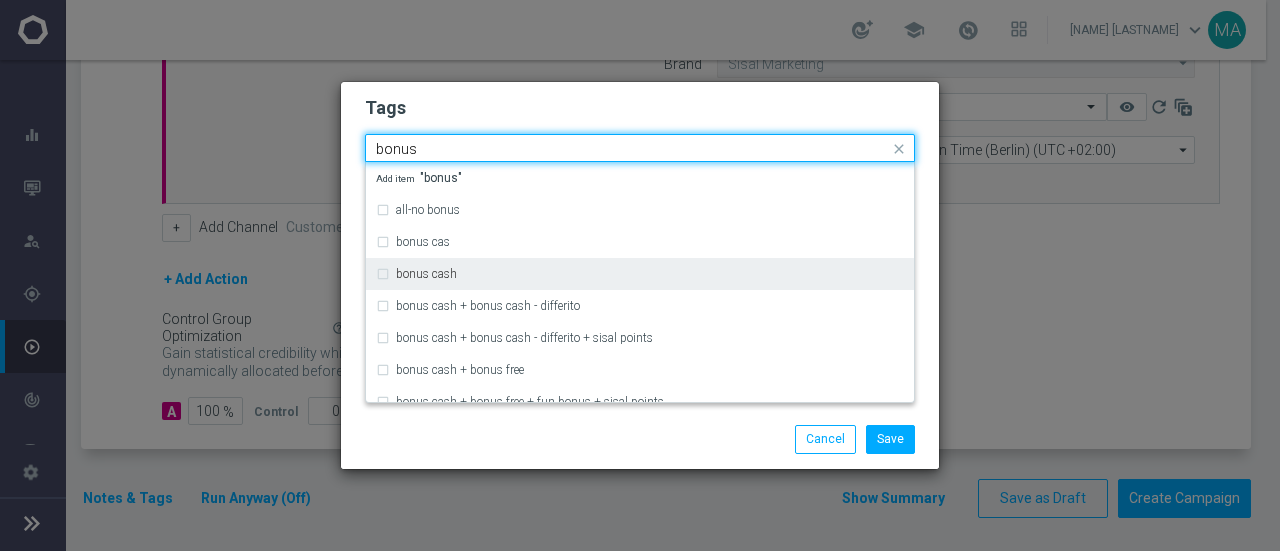 click on "bonus cash" at bounding box center [640, 274] 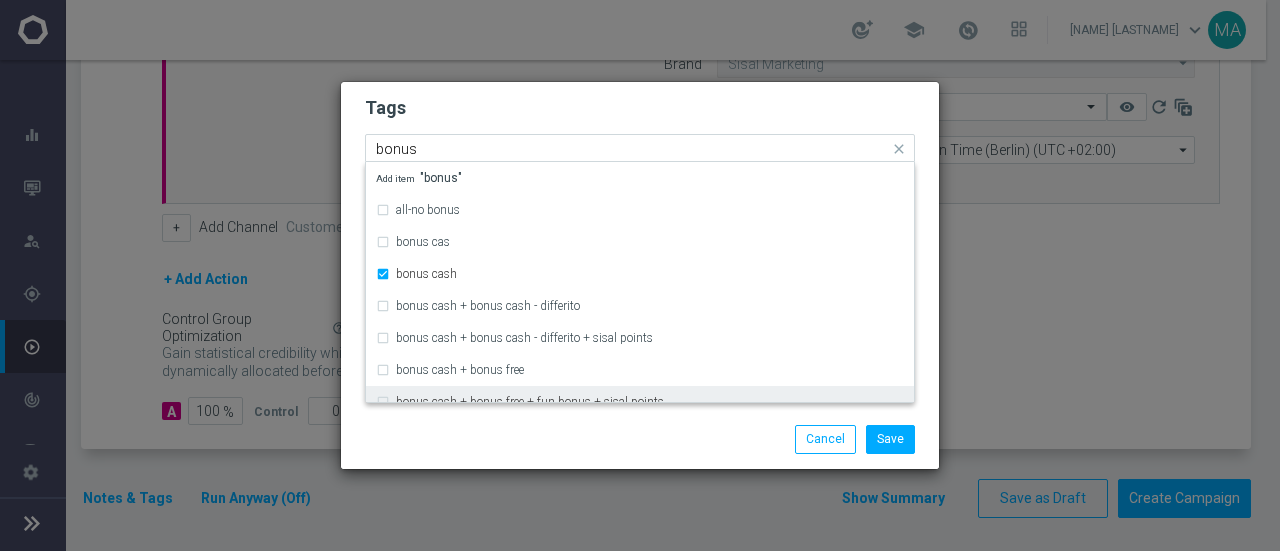 type 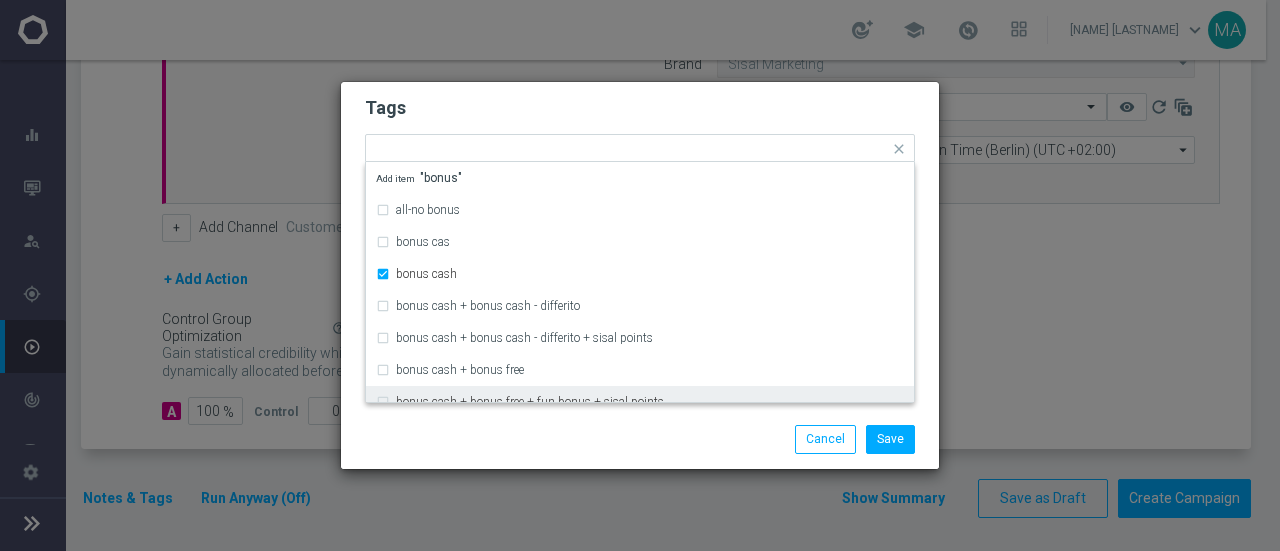 click on "Save
Cancel" 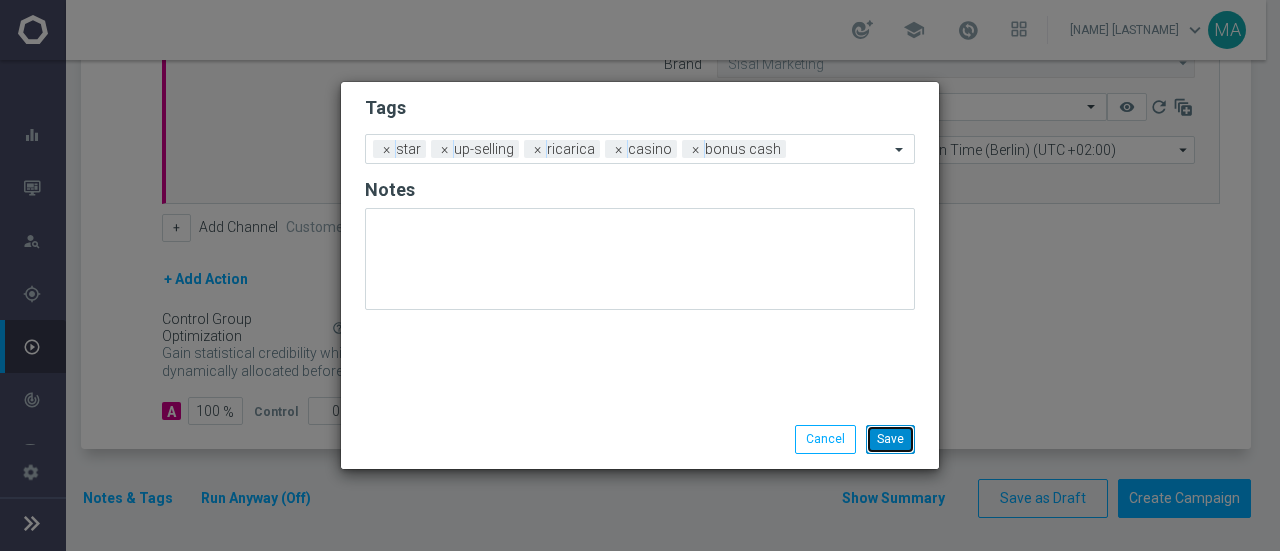 click on "Save" 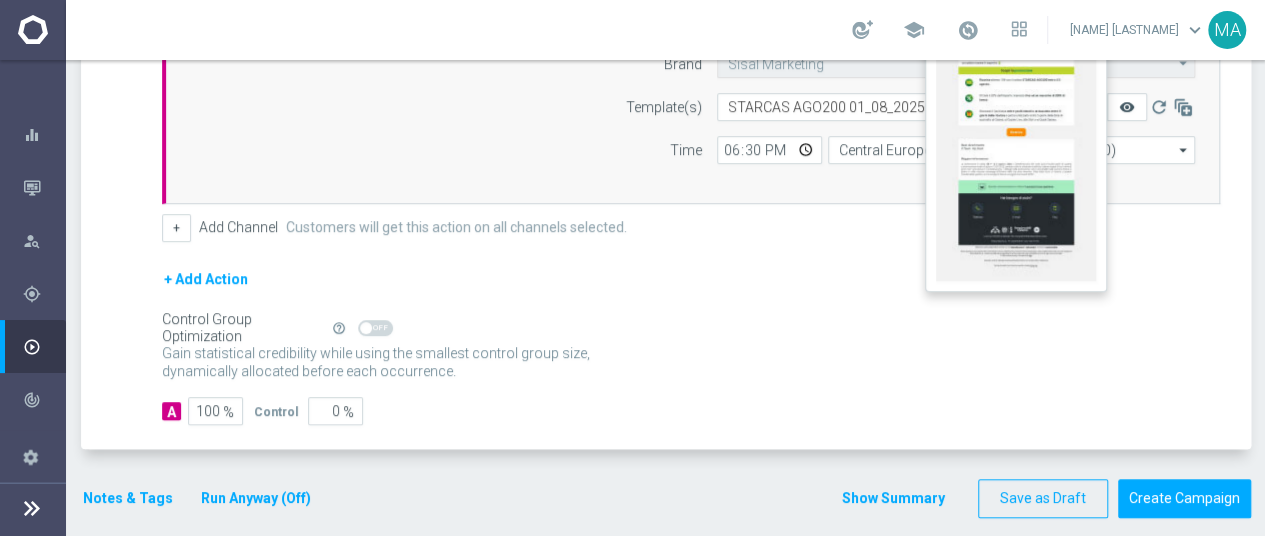 click on "remove_red_eye" 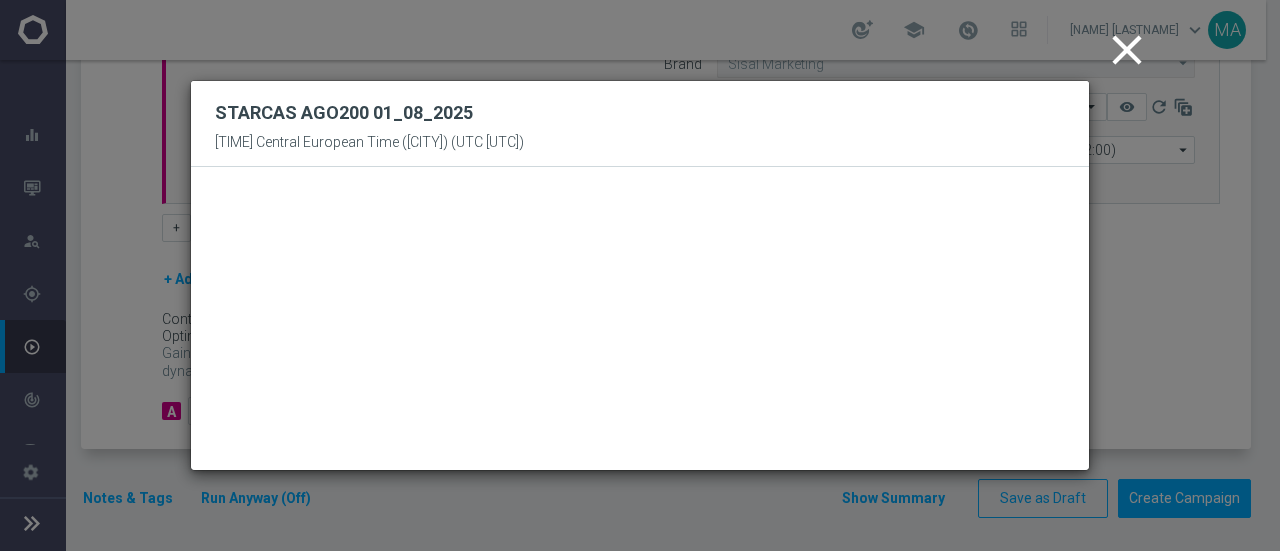 click on "close" 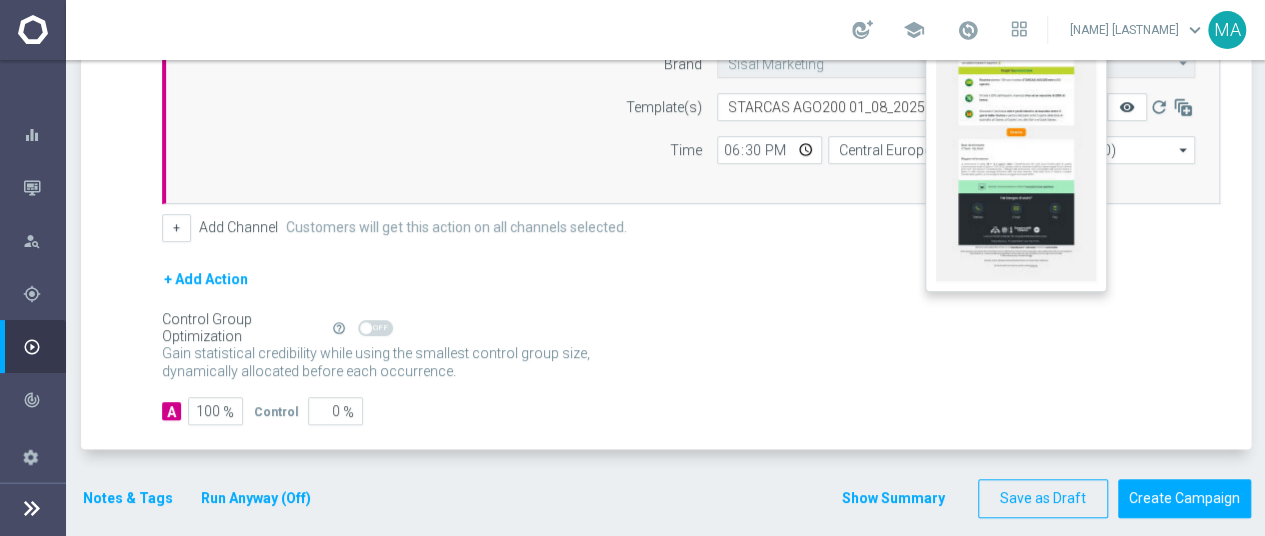click on "remove_red_eye" 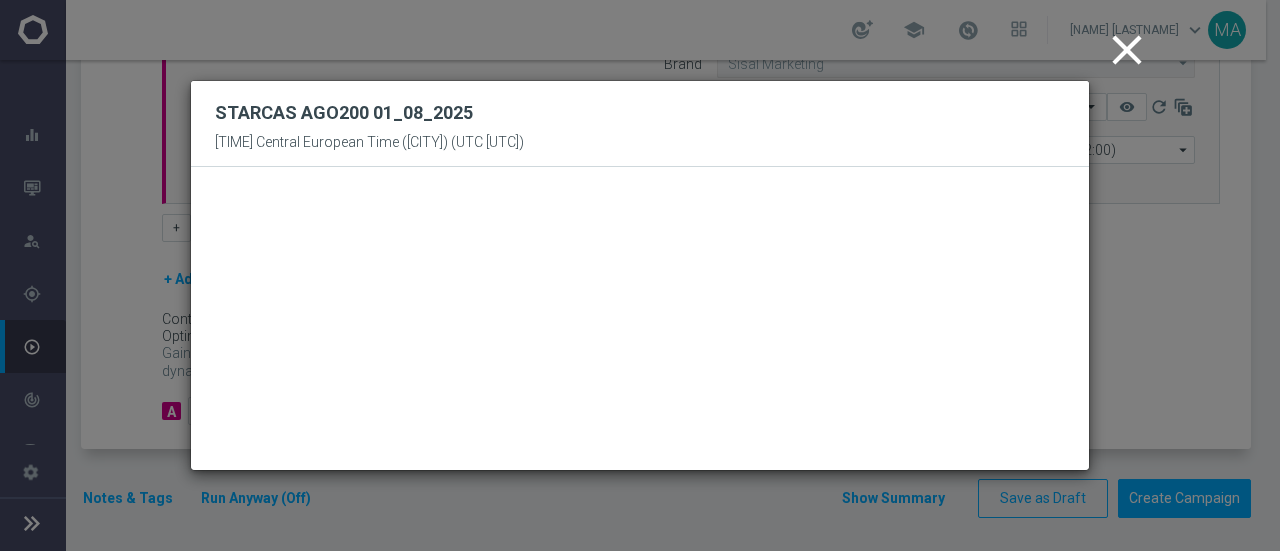 click on "close" 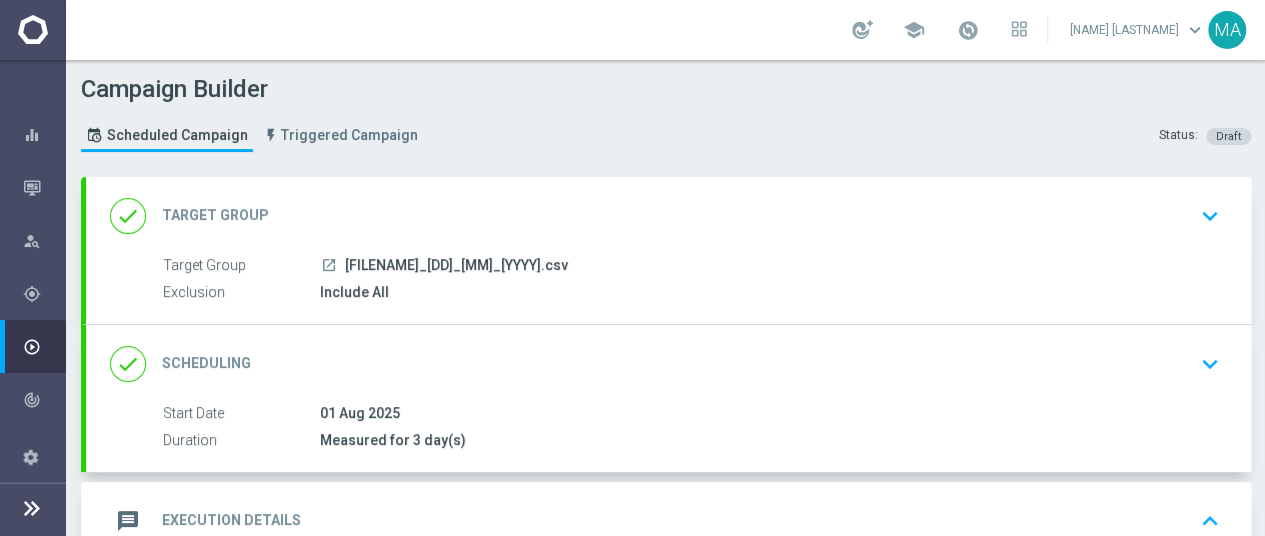 scroll, scrollTop: 0, scrollLeft: 0, axis: both 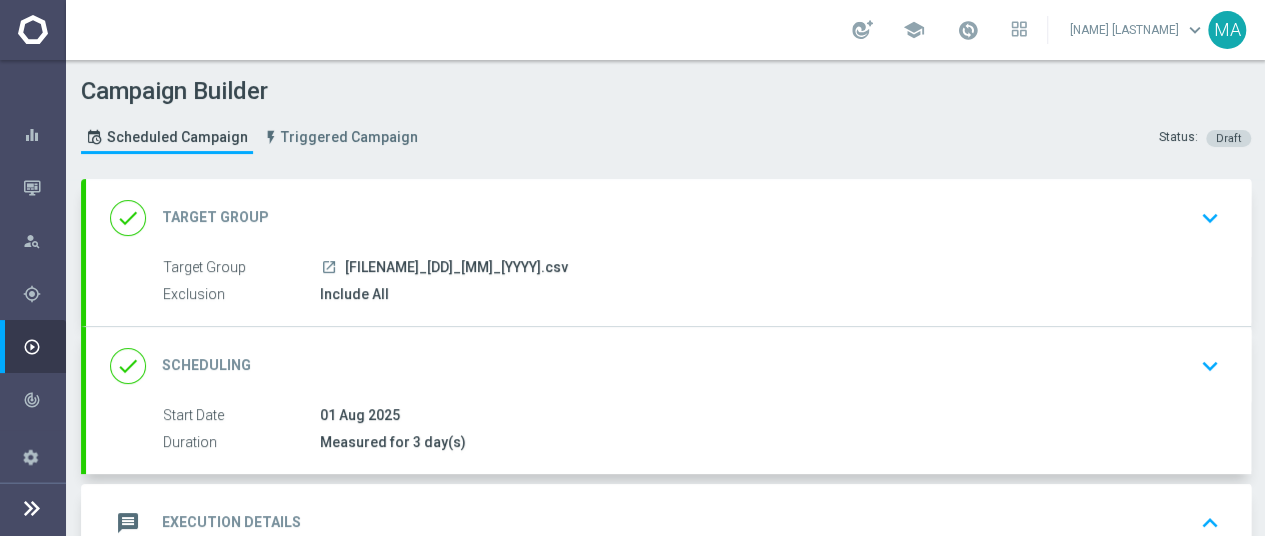click on "done
Target Group
keyboard_arrow_down" 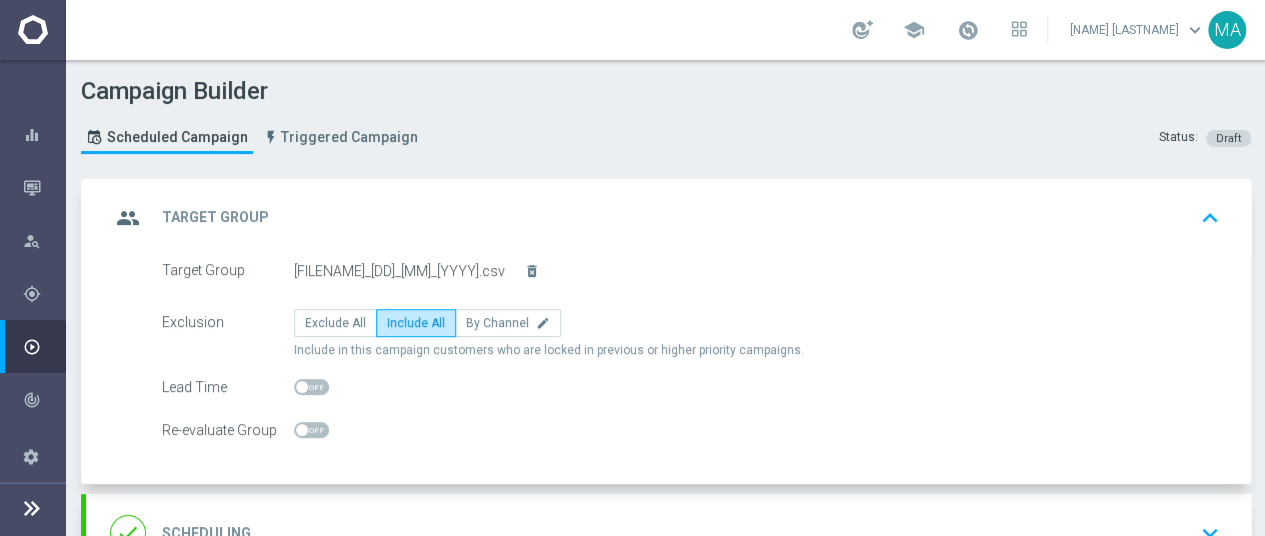 scroll, scrollTop: 586, scrollLeft: 0, axis: vertical 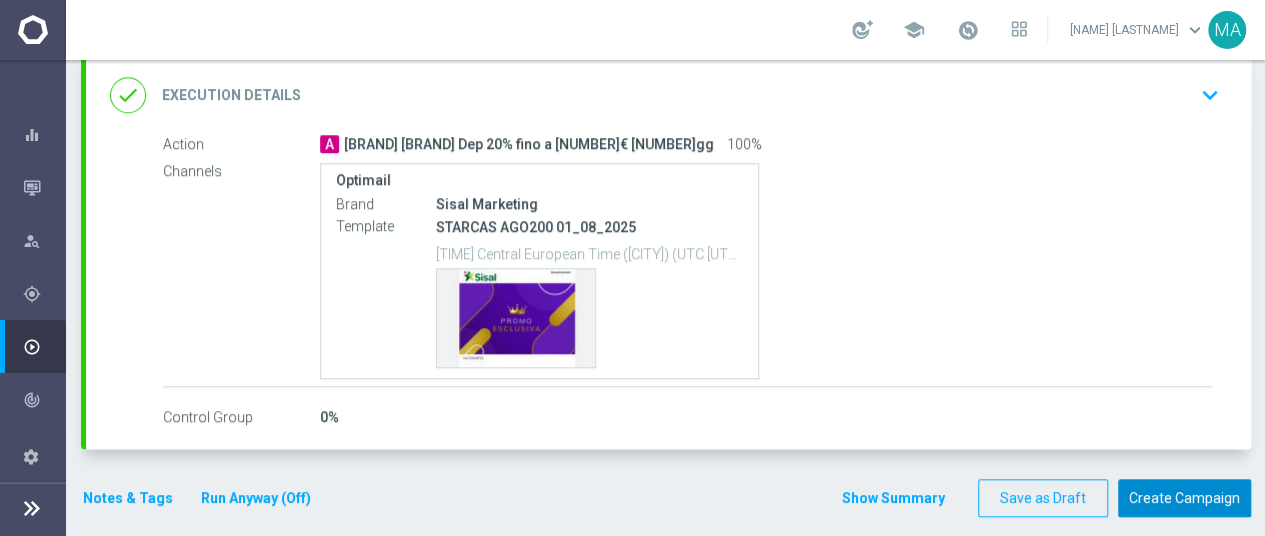 click on "Create Campaign" 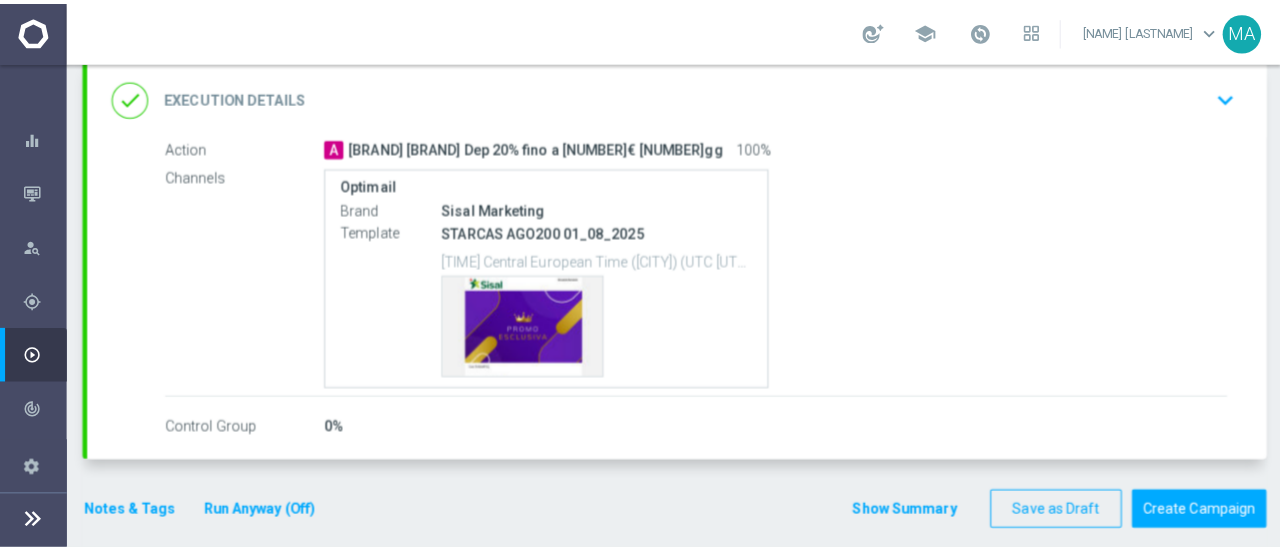scroll, scrollTop: 0, scrollLeft: 0, axis: both 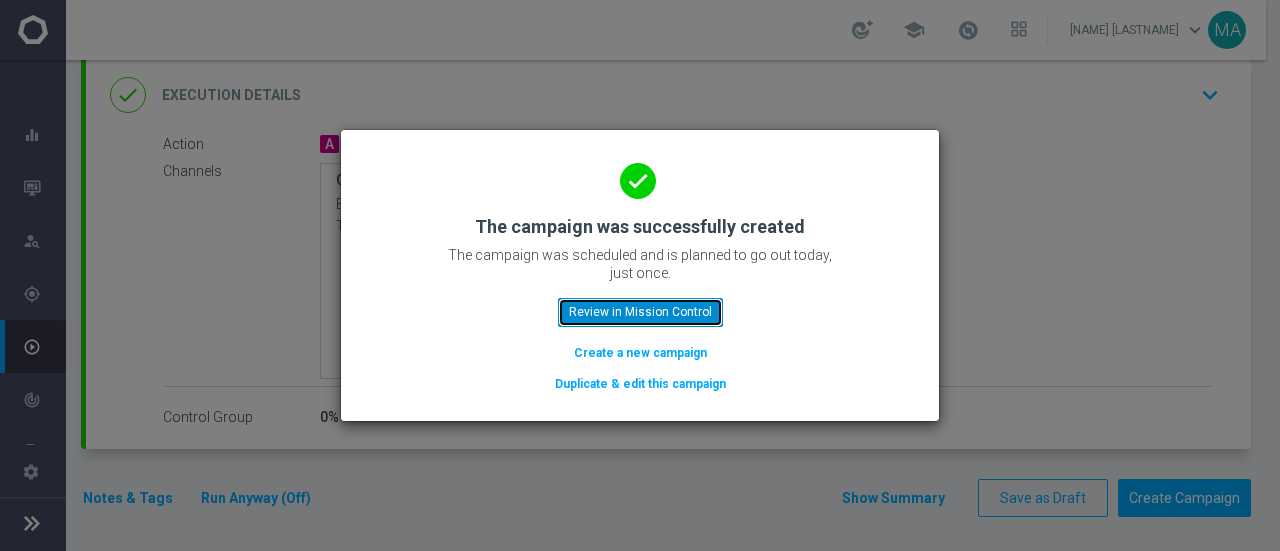 click on "Review in Mission Control" 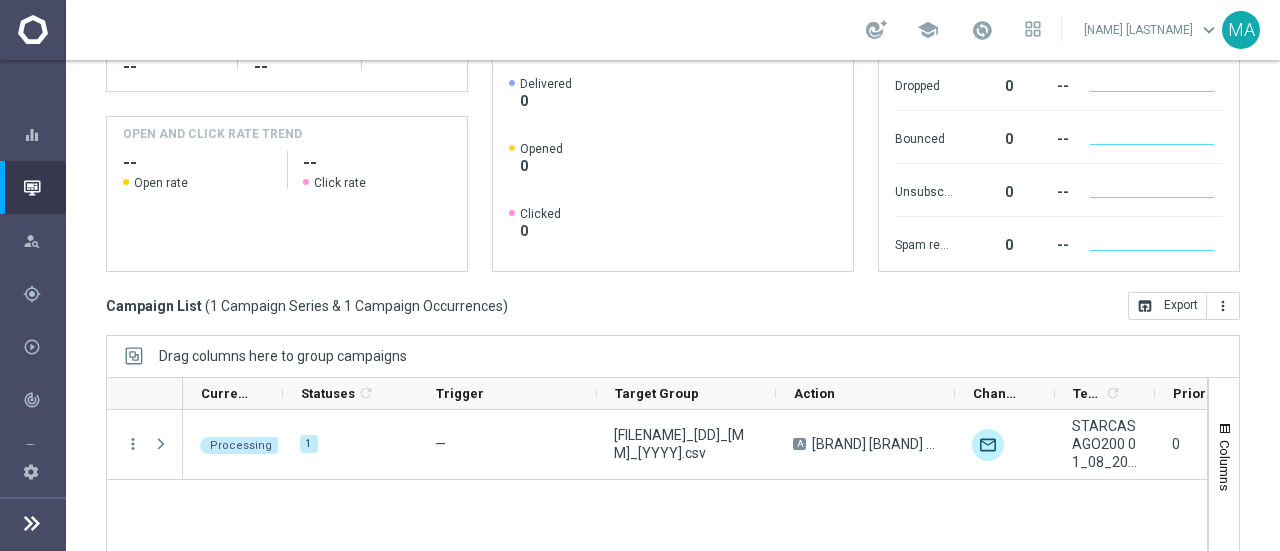scroll, scrollTop: 487, scrollLeft: 0, axis: vertical 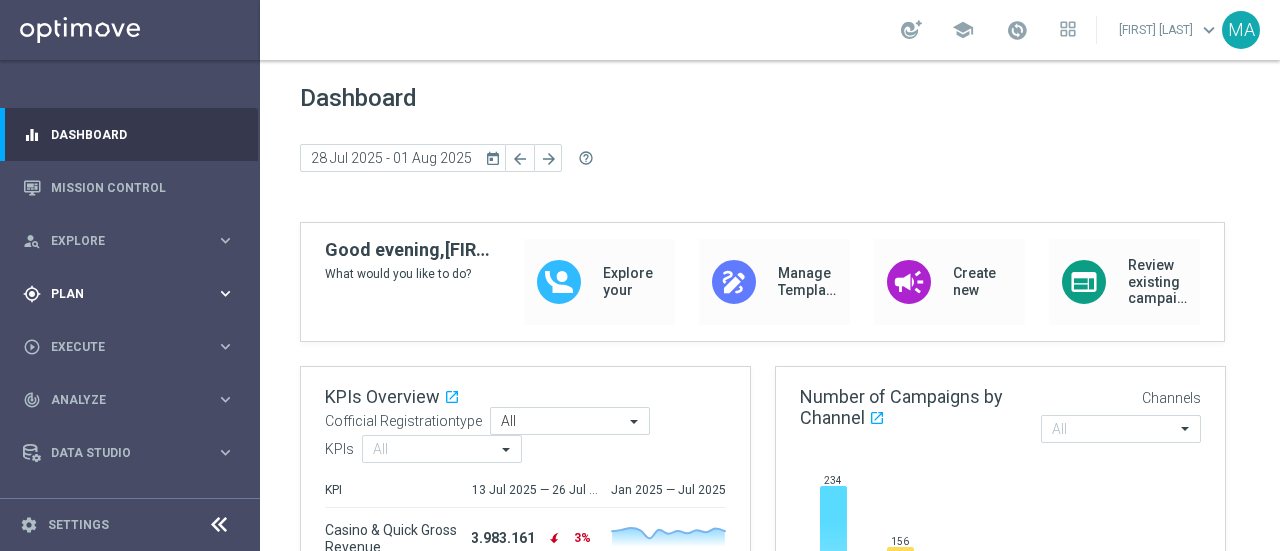 click on "gps_fixed
Plan
keyboard_arrow_right" at bounding box center (129, 293) 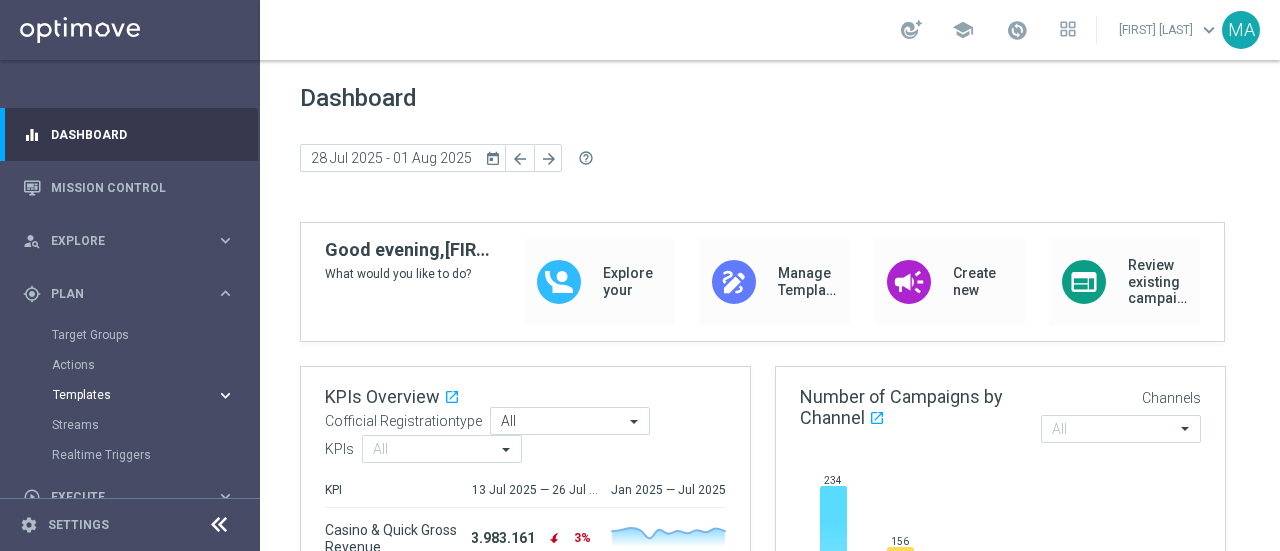 click on "Templates" at bounding box center [124, 395] 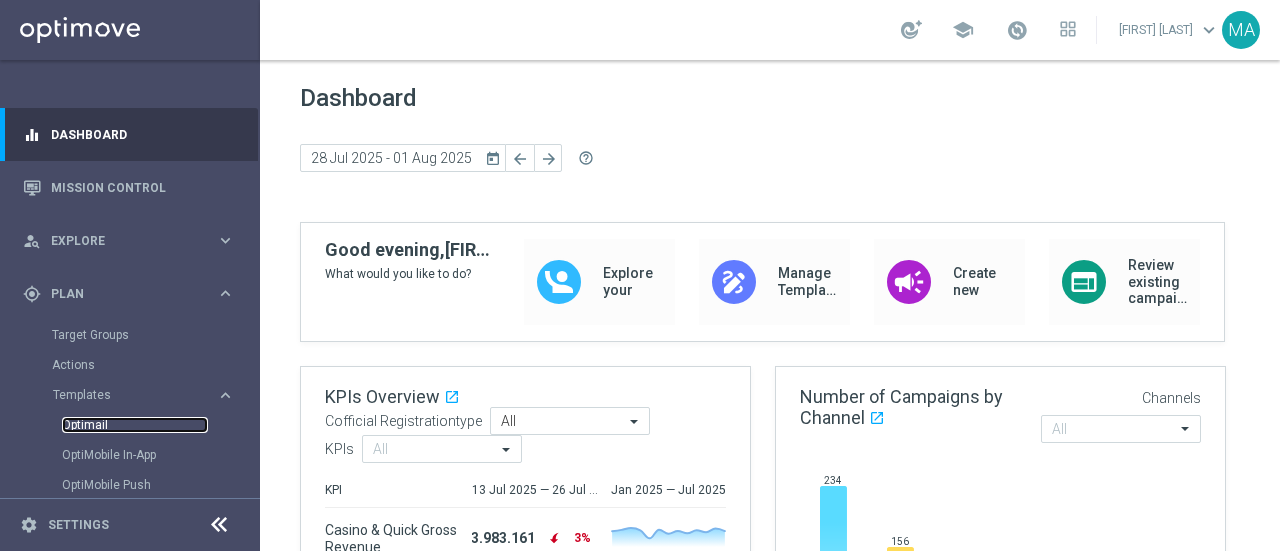 click on "Optimail" at bounding box center (135, 425) 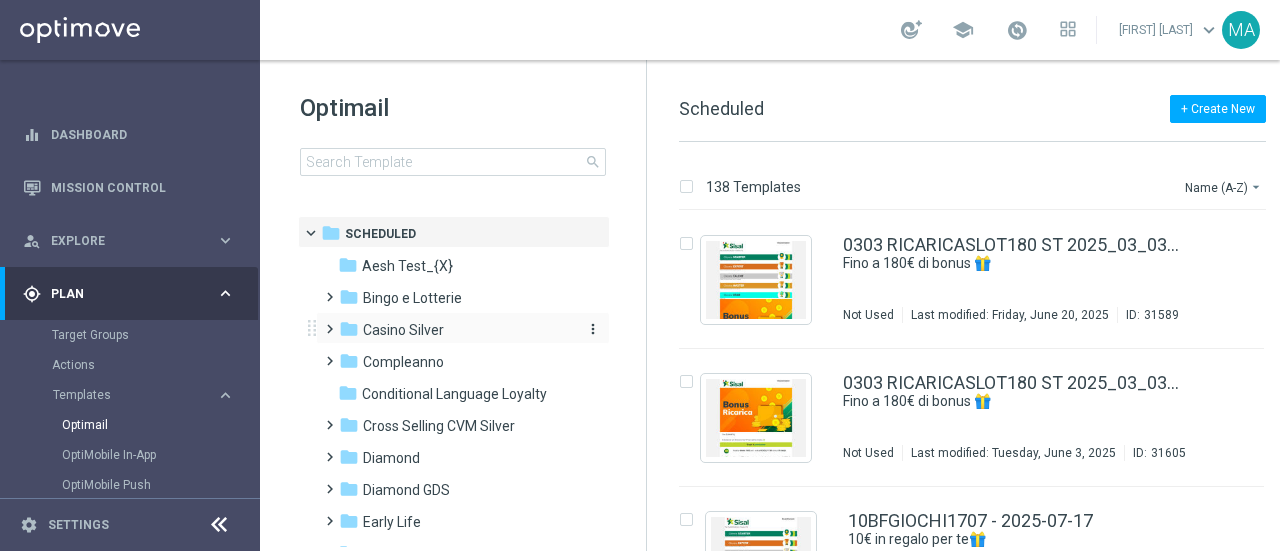 click on "Casino Silver" at bounding box center [403, 330] 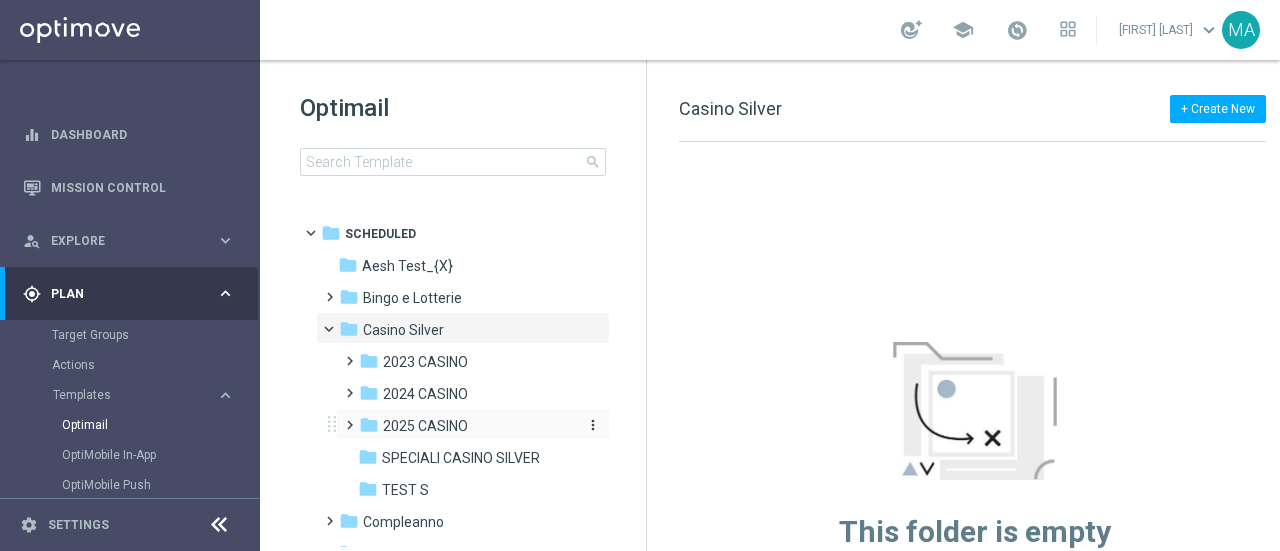 click on "2025 CASINO" at bounding box center [425, 426] 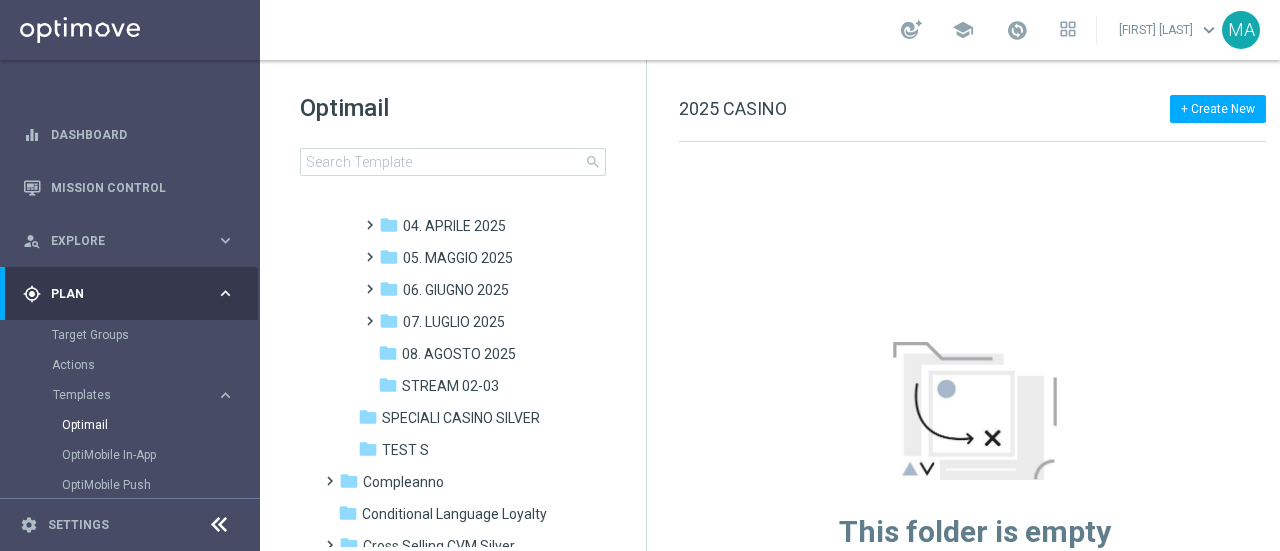 scroll, scrollTop: 400, scrollLeft: 0, axis: vertical 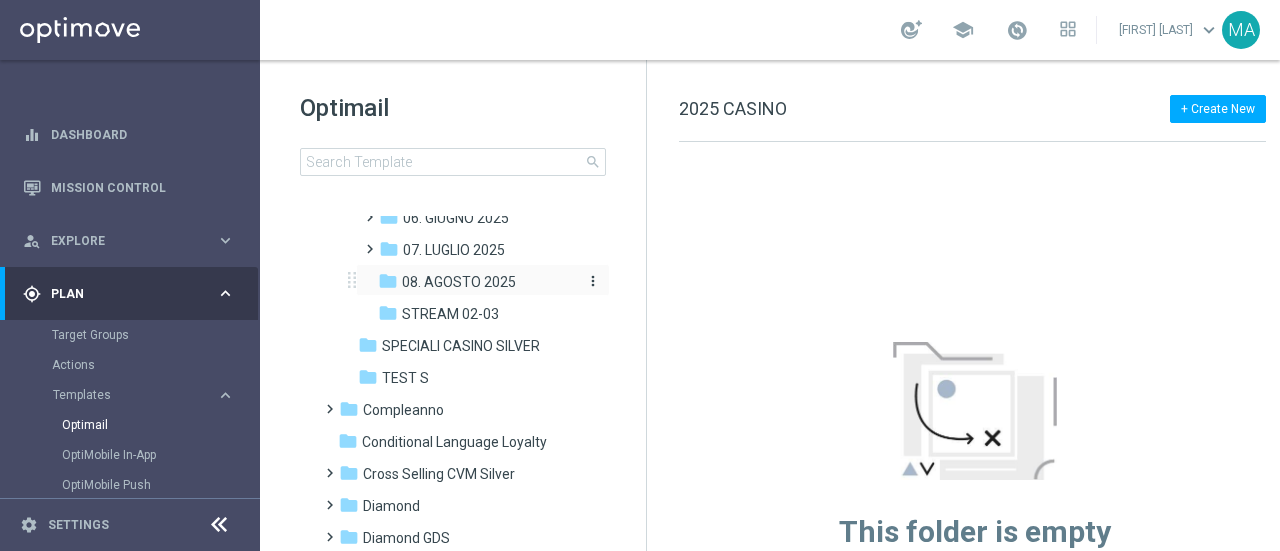 click on "08. AGOSTO 2025" at bounding box center (459, 282) 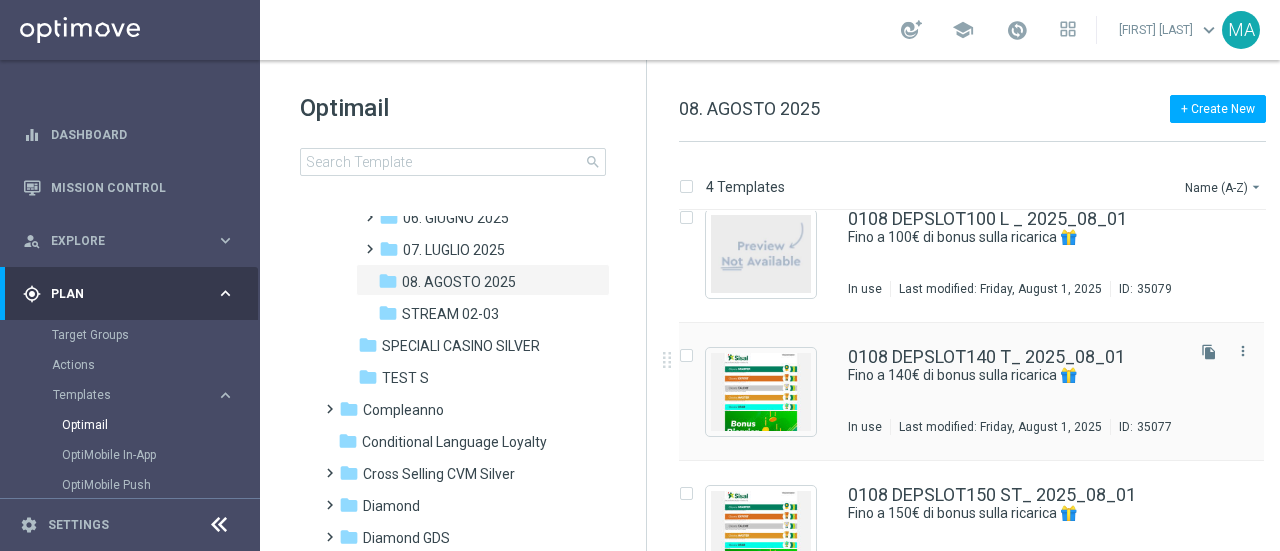 scroll, scrollTop: 100, scrollLeft: 0, axis: vertical 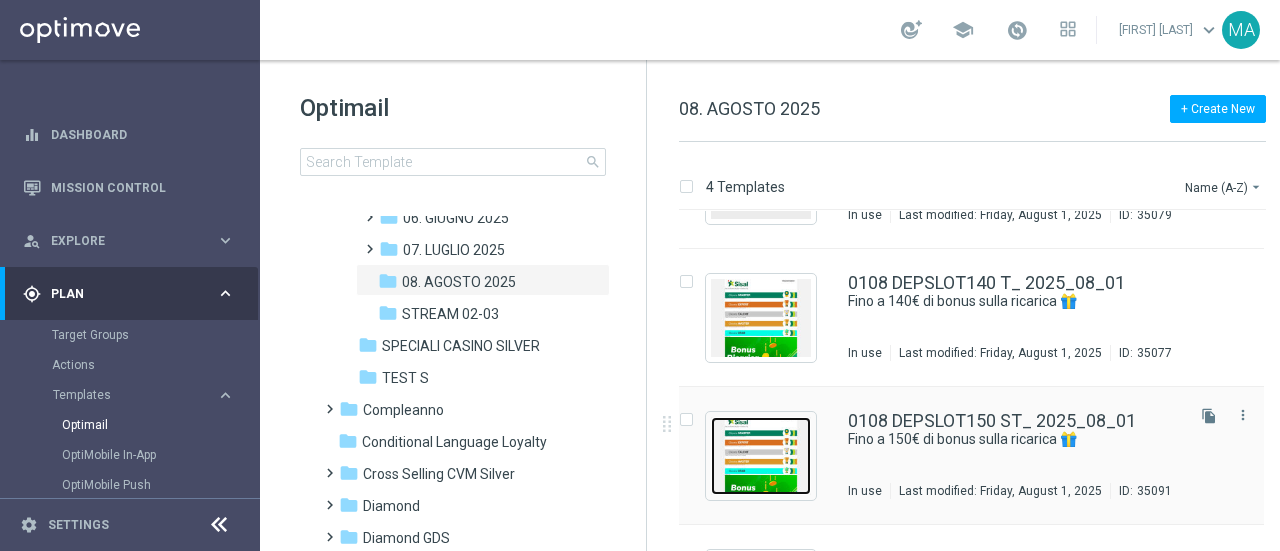 click at bounding box center [761, 456] 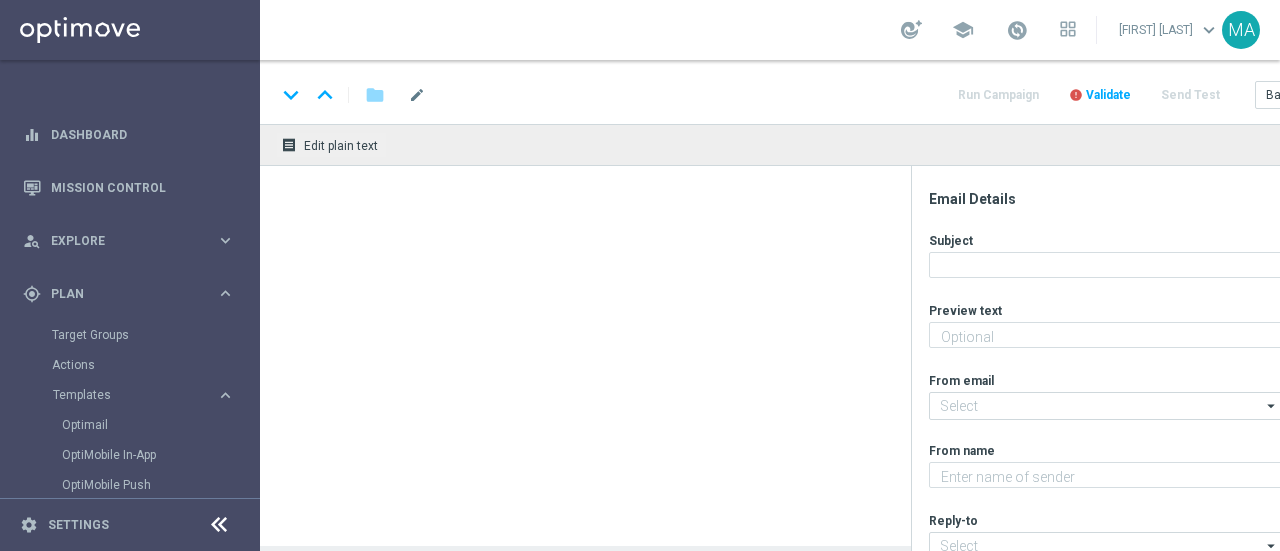 type on "Scopri la promozione che ti abbiamo riservato" 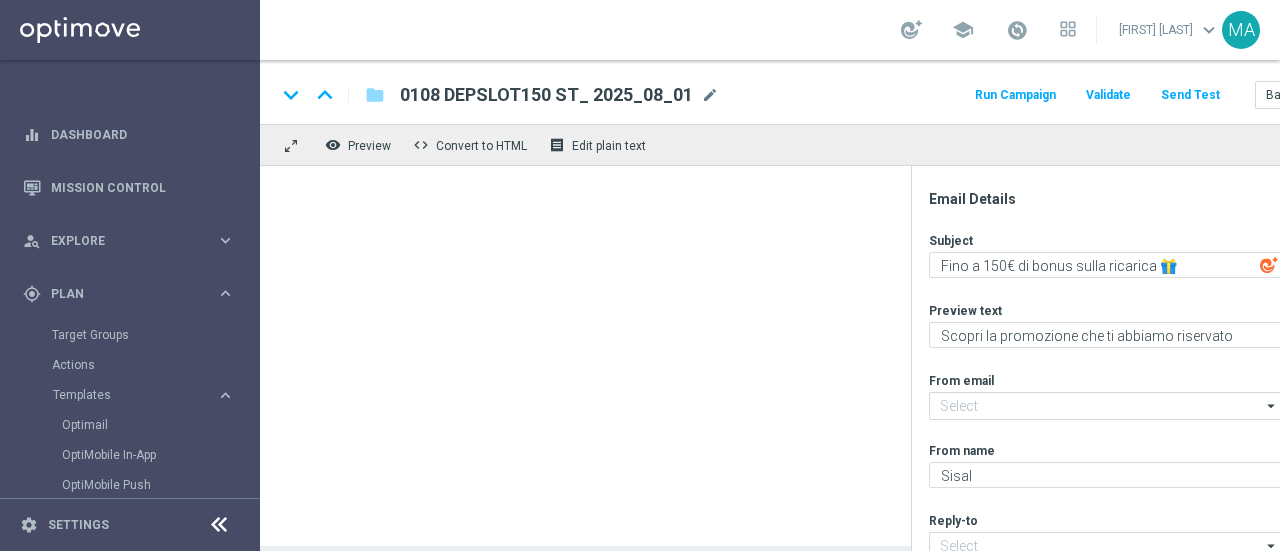 type on "newsletter@comunicazioni.sisal.it" 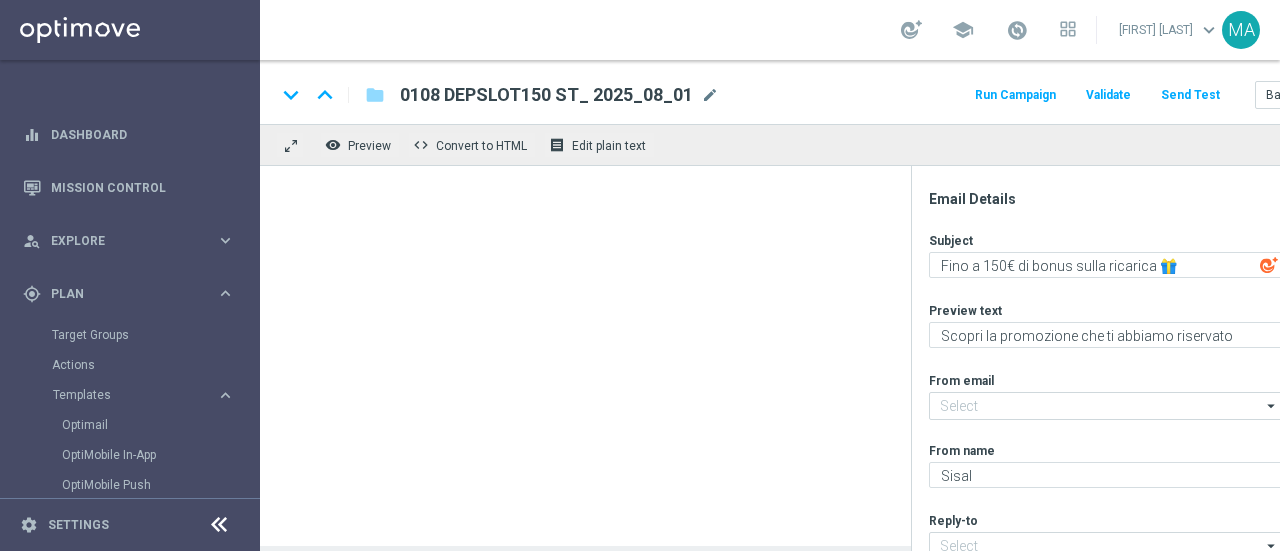 type on "info@sisal.it" 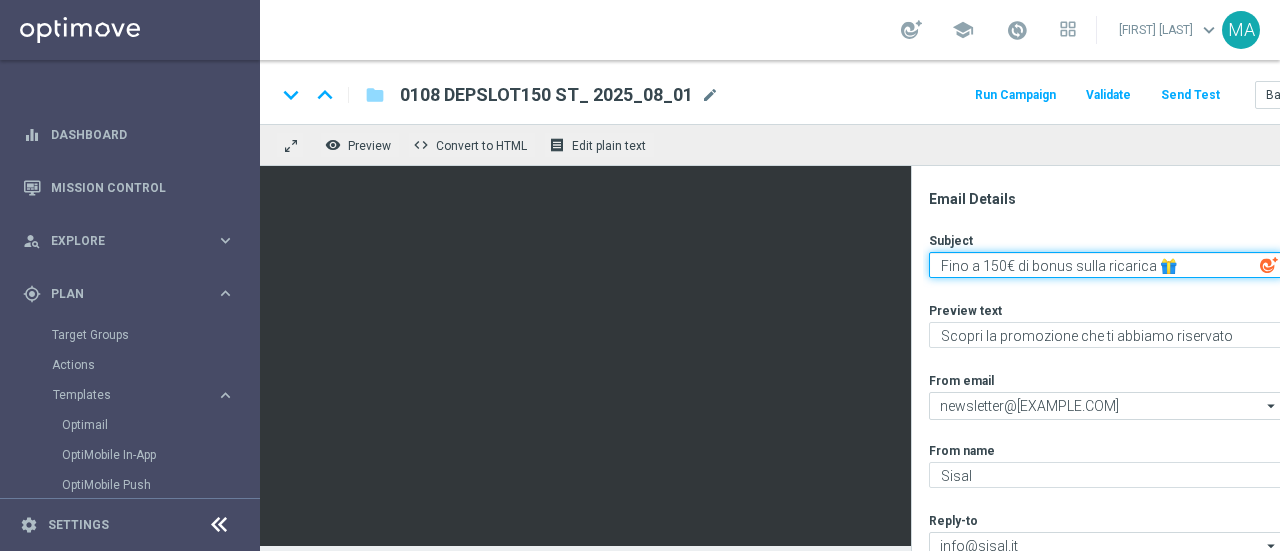 drag, startPoint x: 1120, startPoint y: 267, endPoint x: 706, endPoint y: 61, distance: 462.4197 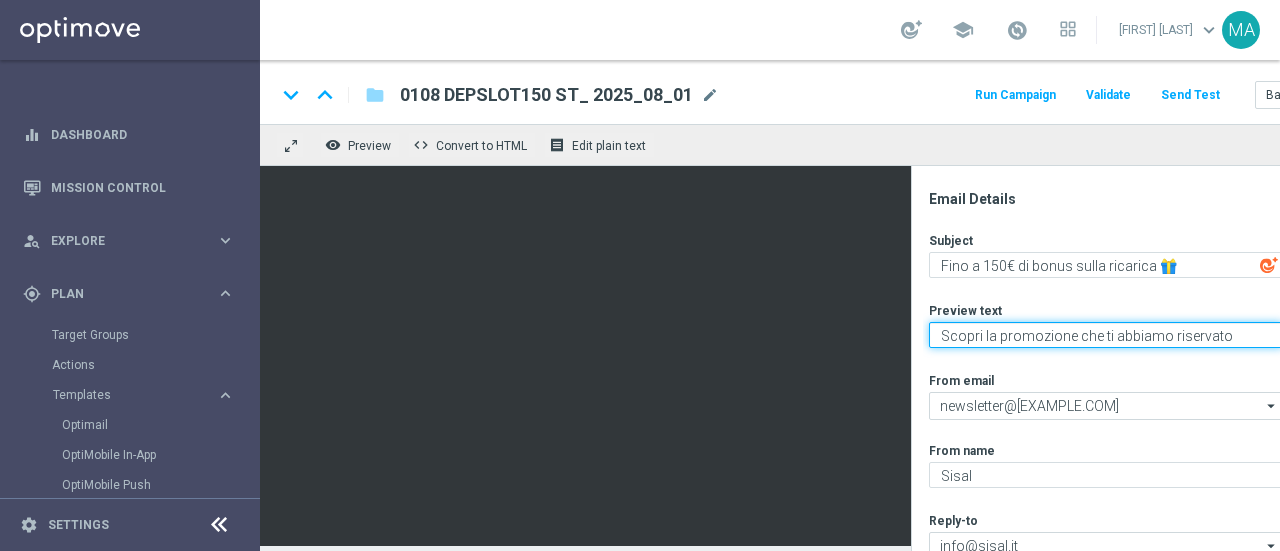 drag, startPoint x: 1225, startPoint y: 336, endPoint x: 908, endPoint y: 332, distance: 317.02524 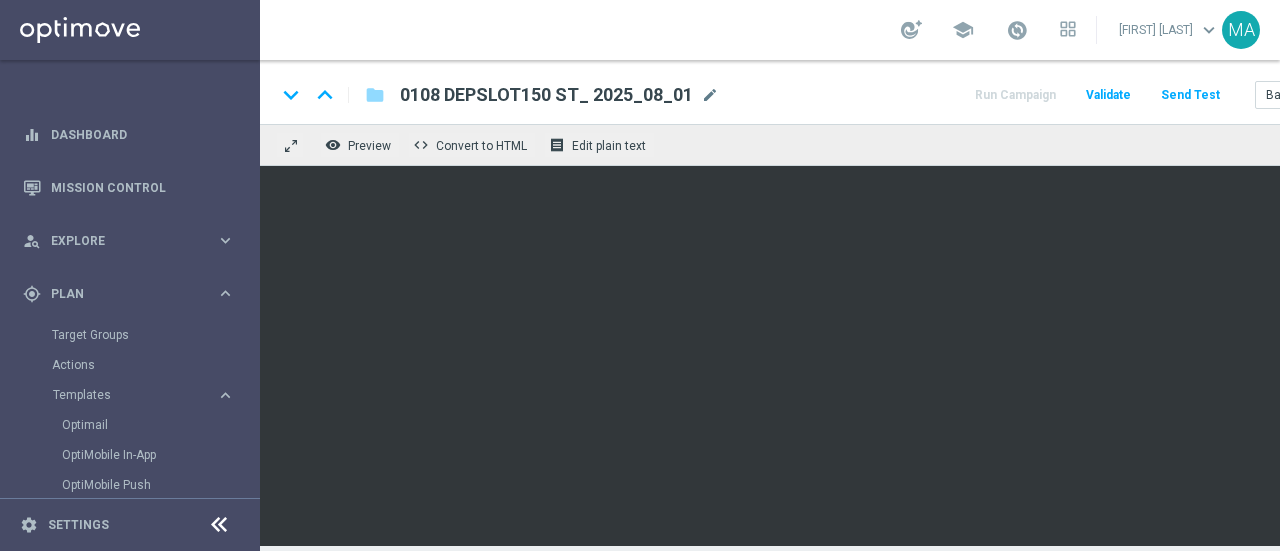 scroll, scrollTop: 0, scrollLeft: 125, axis: horizontal 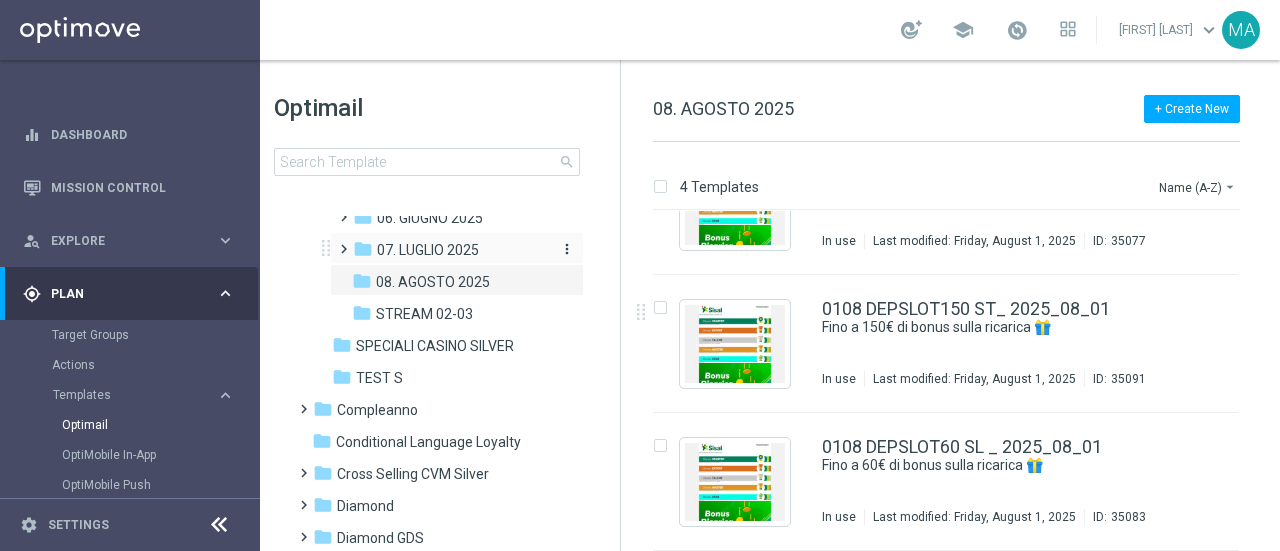 click on "07. LUGLIO 2025" at bounding box center [428, 250] 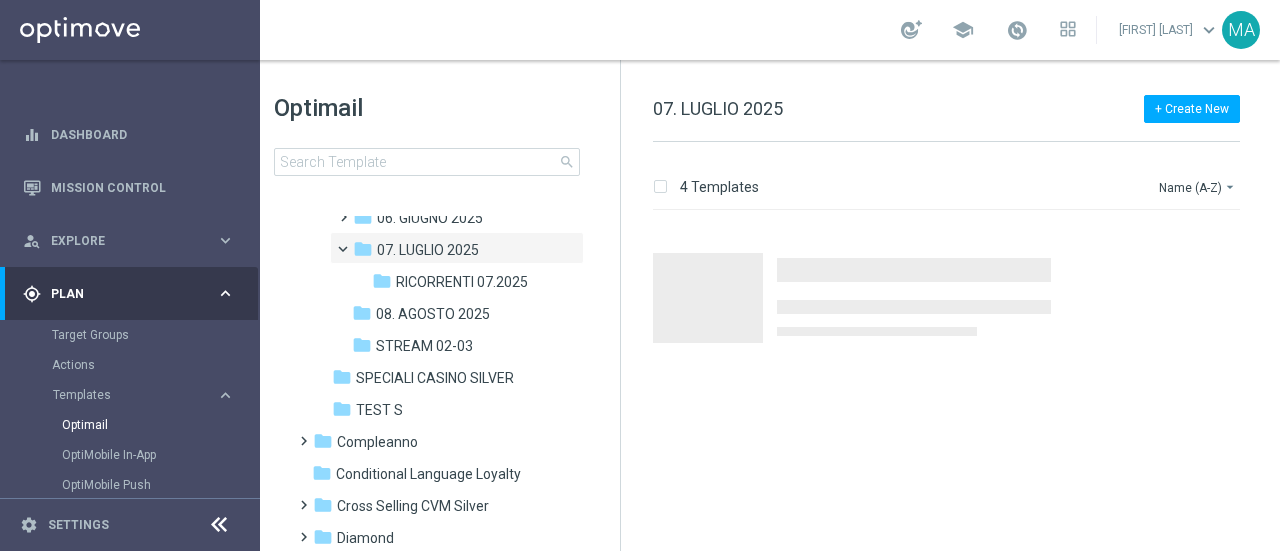 scroll, scrollTop: 0, scrollLeft: 0, axis: both 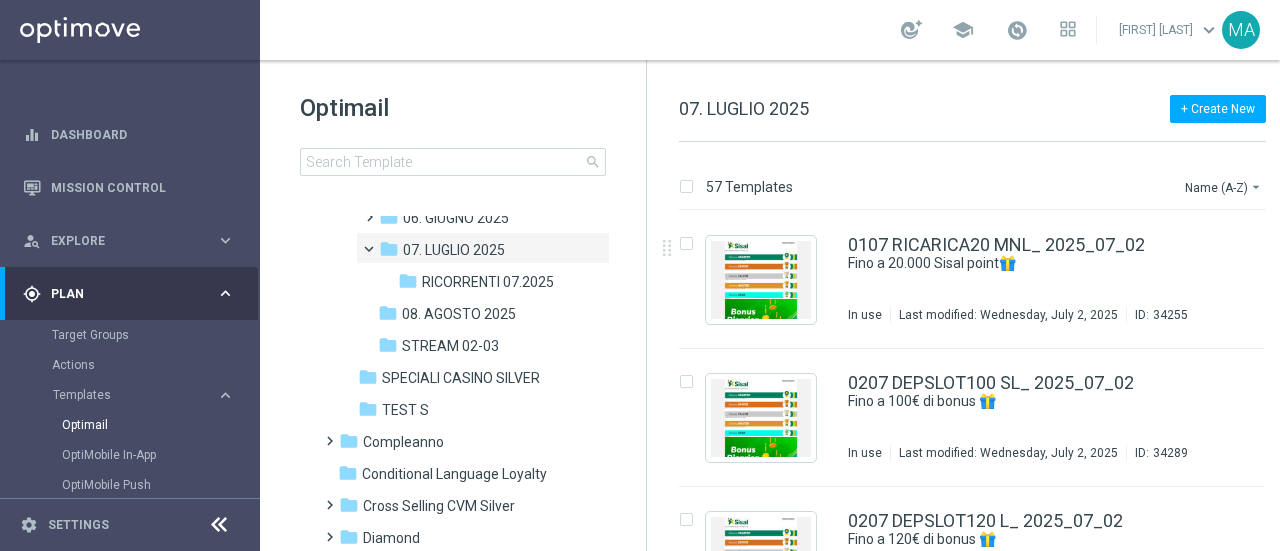 click on "57 Templates
Name (A-Z)
arrow_drop_down" 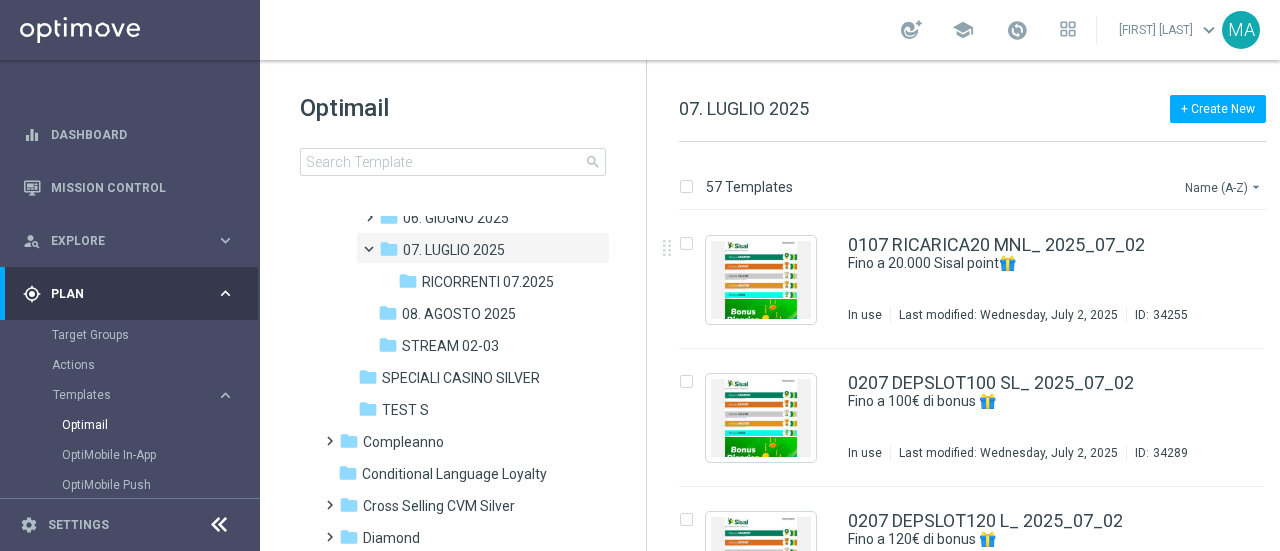 click on "Name (A-Z)
arrow_drop_down" 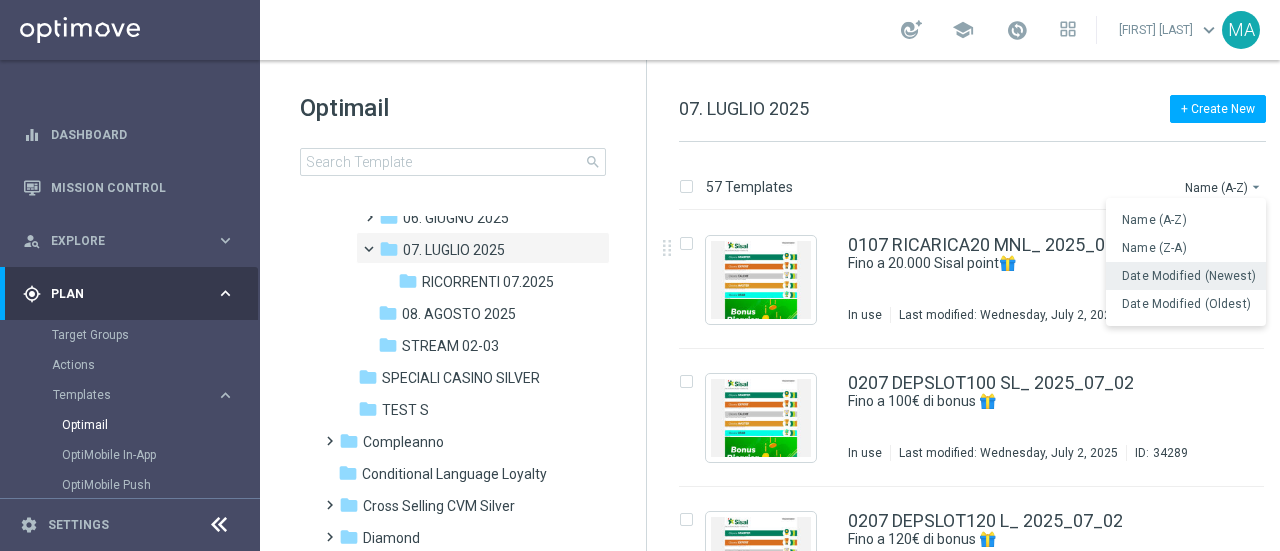 click on "Date Modified (Newest)" at bounding box center [1189, 276] 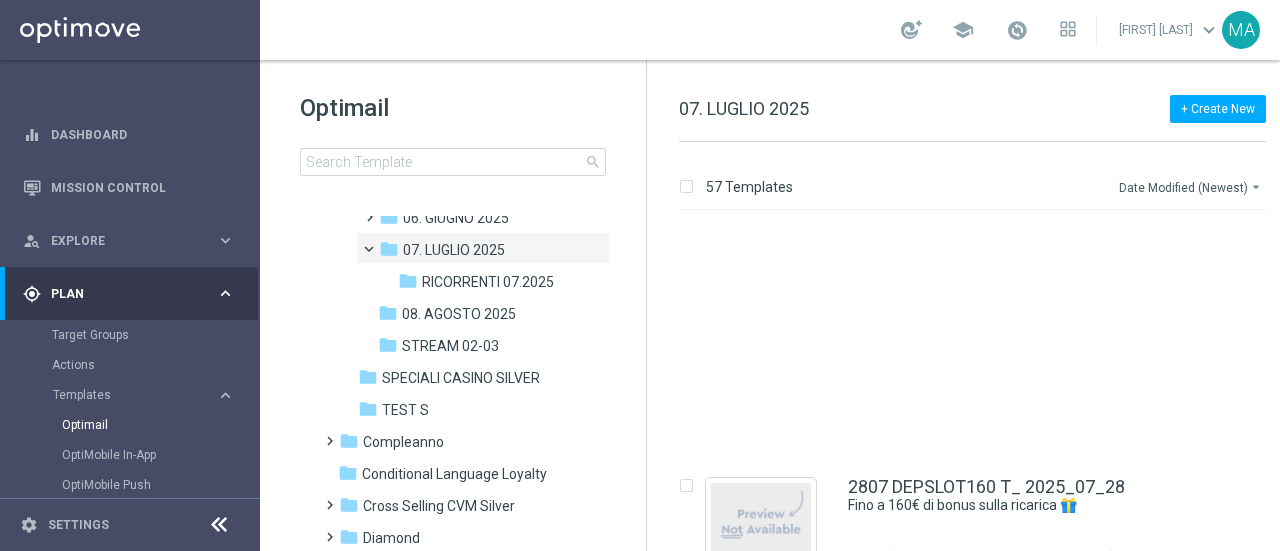 scroll, scrollTop: 1300, scrollLeft: 0, axis: vertical 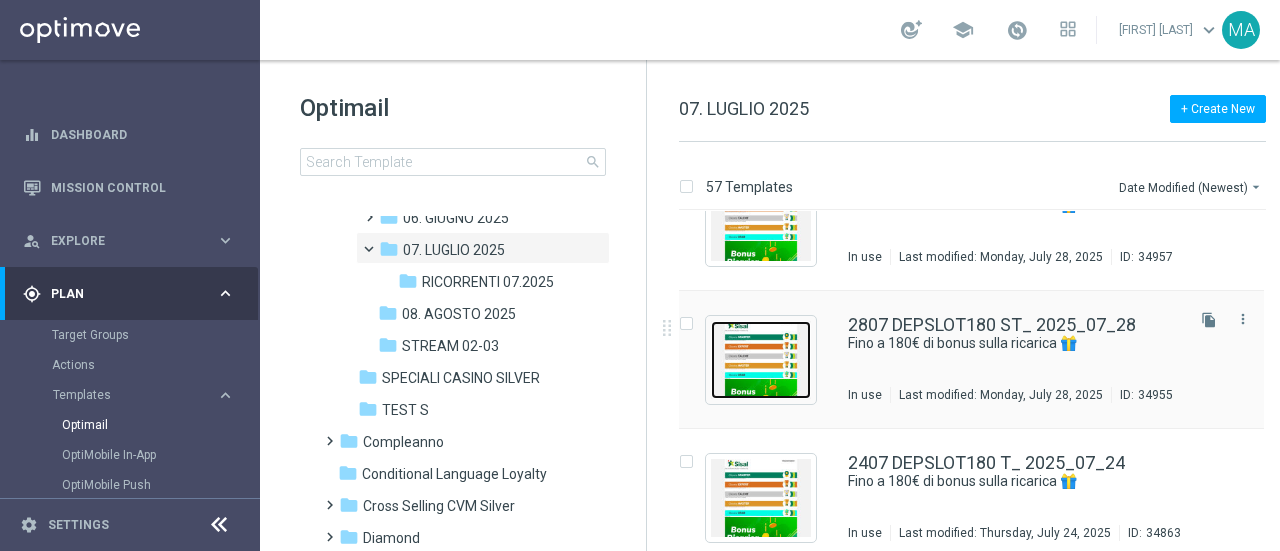 click at bounding box center (761, 360) 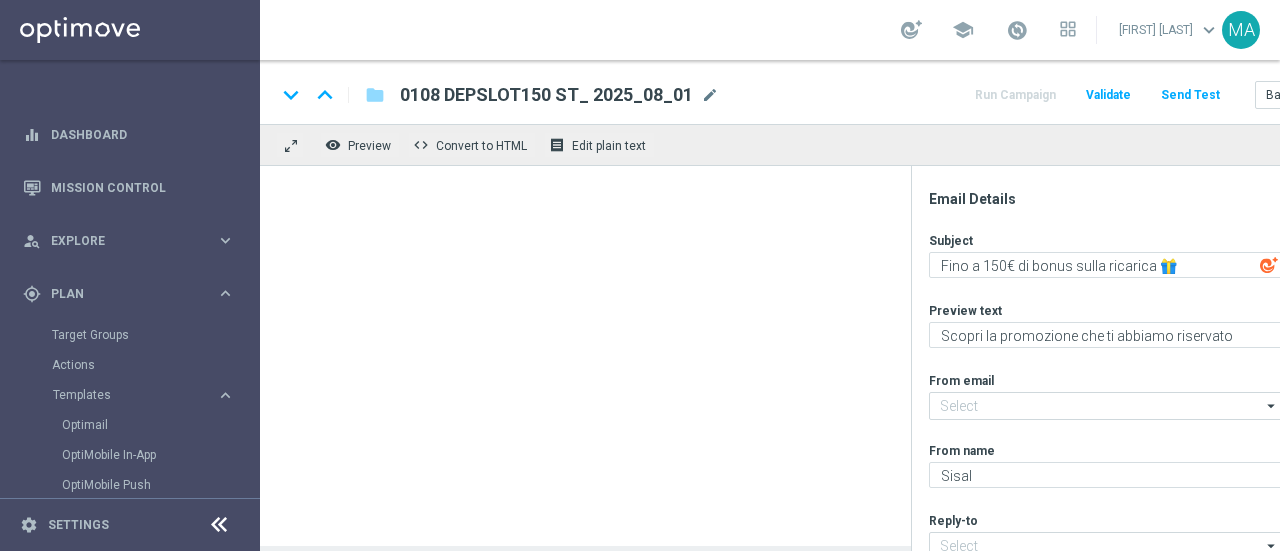 type on "Fino a 180€ di bonus sulla ricarica 🎁" 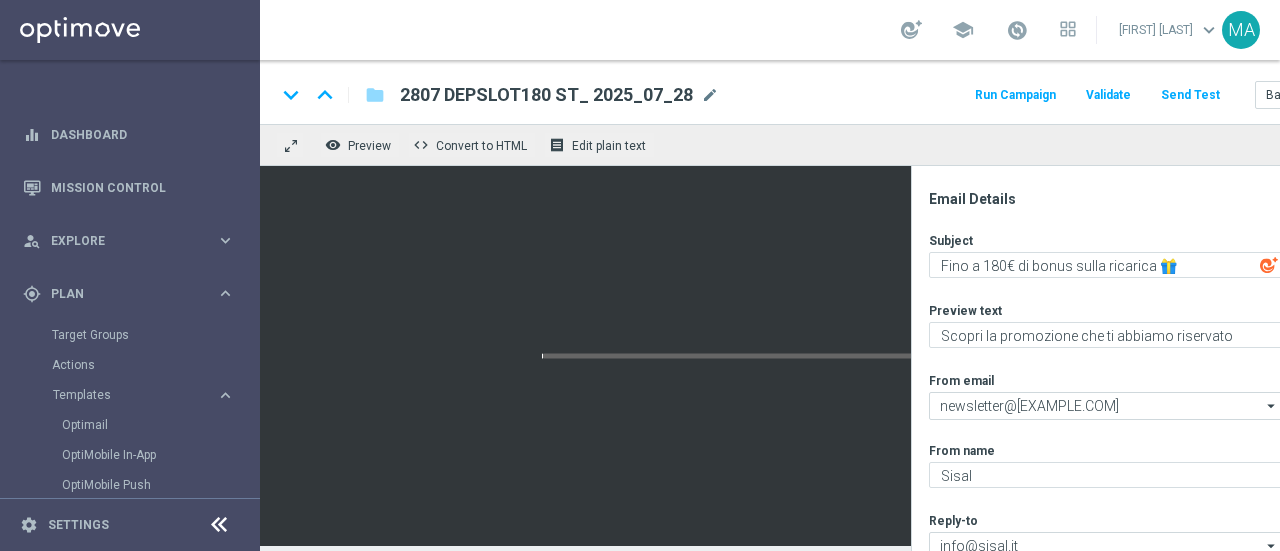scroll, scrollTop: 15, scrollLeft: 0, axis: vertical 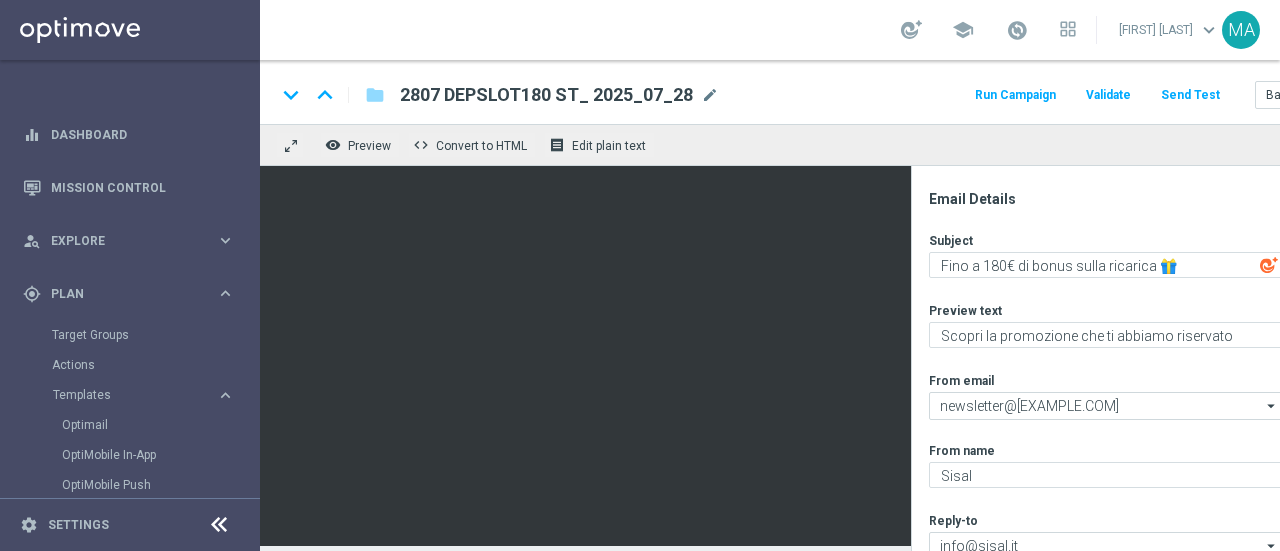 click at bounding box center (219, 525) 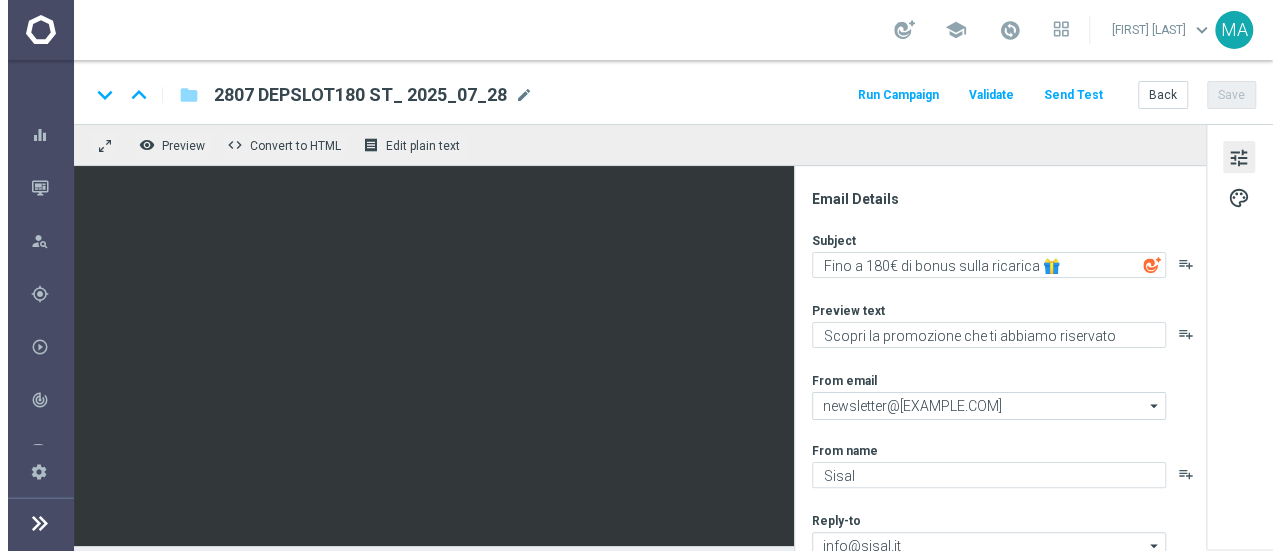 scroll, scrollTop: 0, scrollLeft: 0, axis: both 